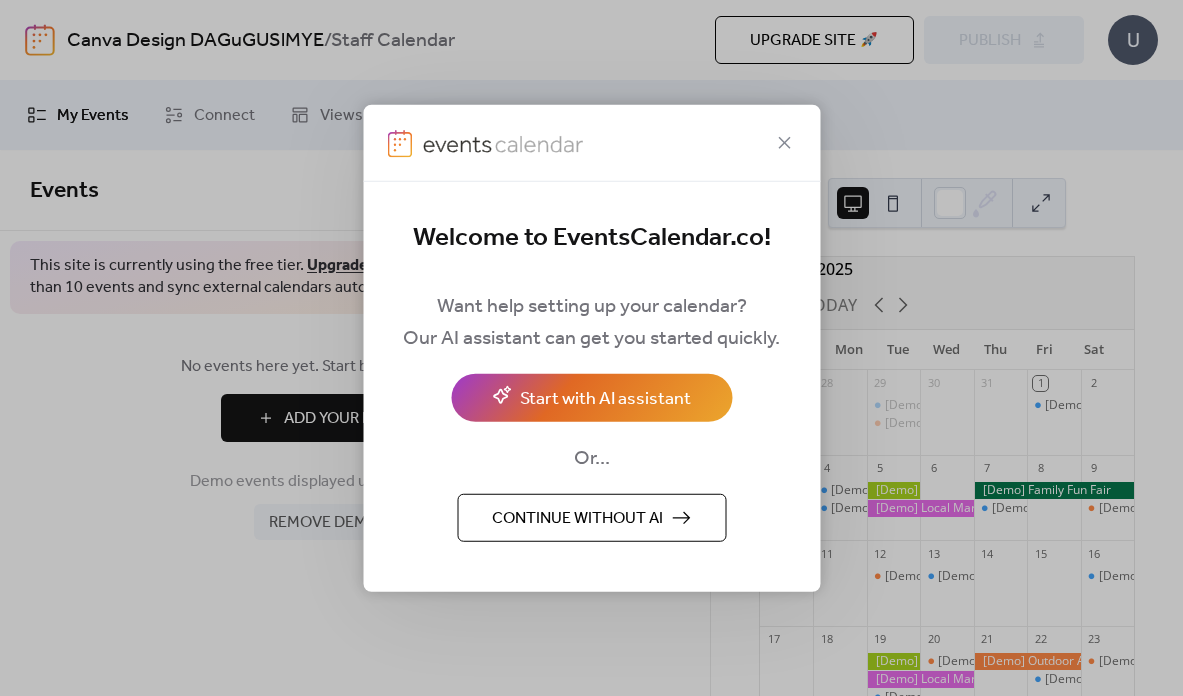 scroll, scrollTop: 0, scrollLeft: 0, axis: both 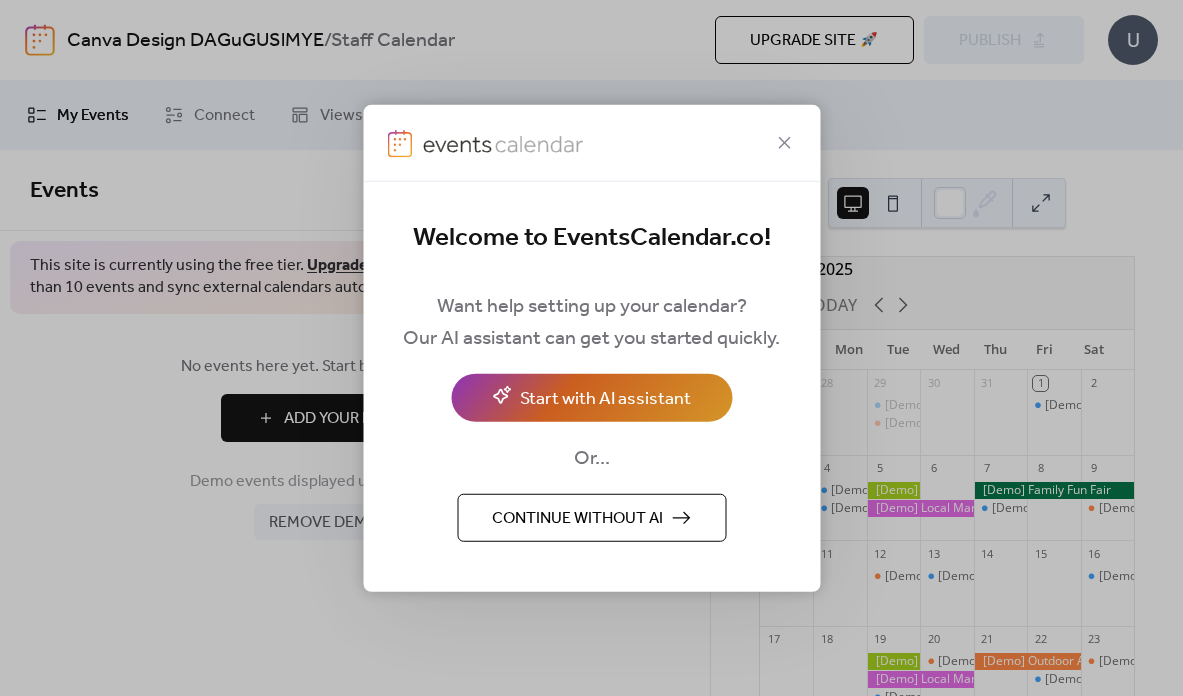 click on "Start with AI assistant" at bounding box center [605, 398] 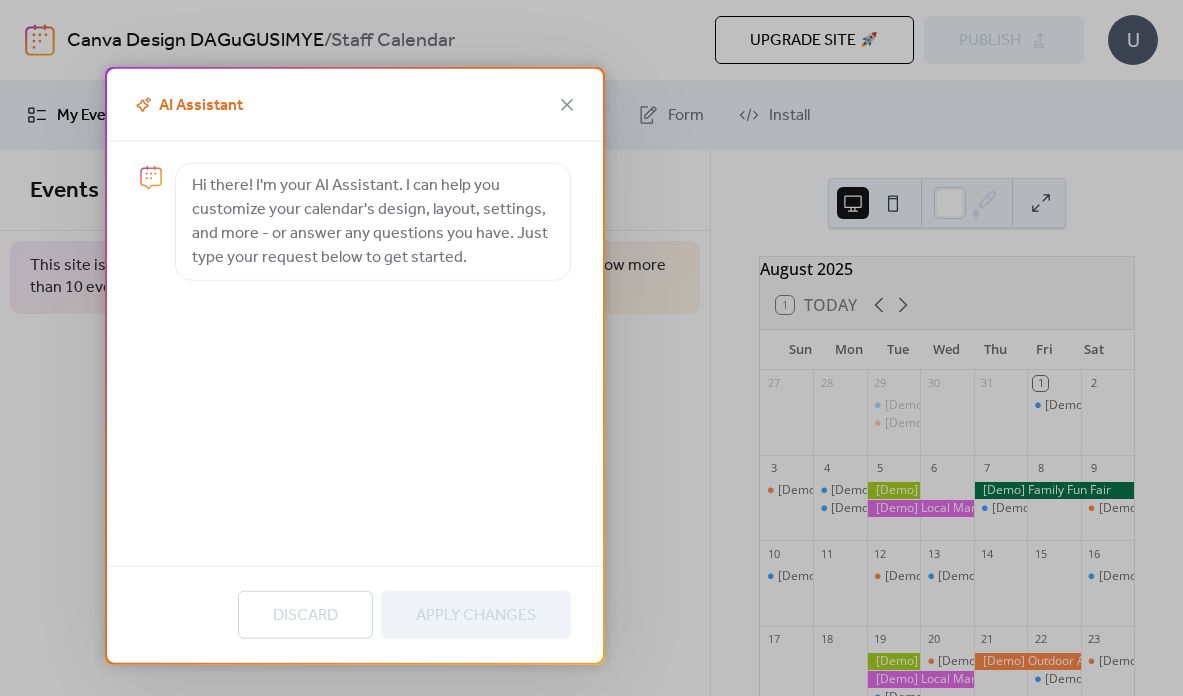 scroll, scrollTop: 49, scrollLeft: 0, axis: vertical 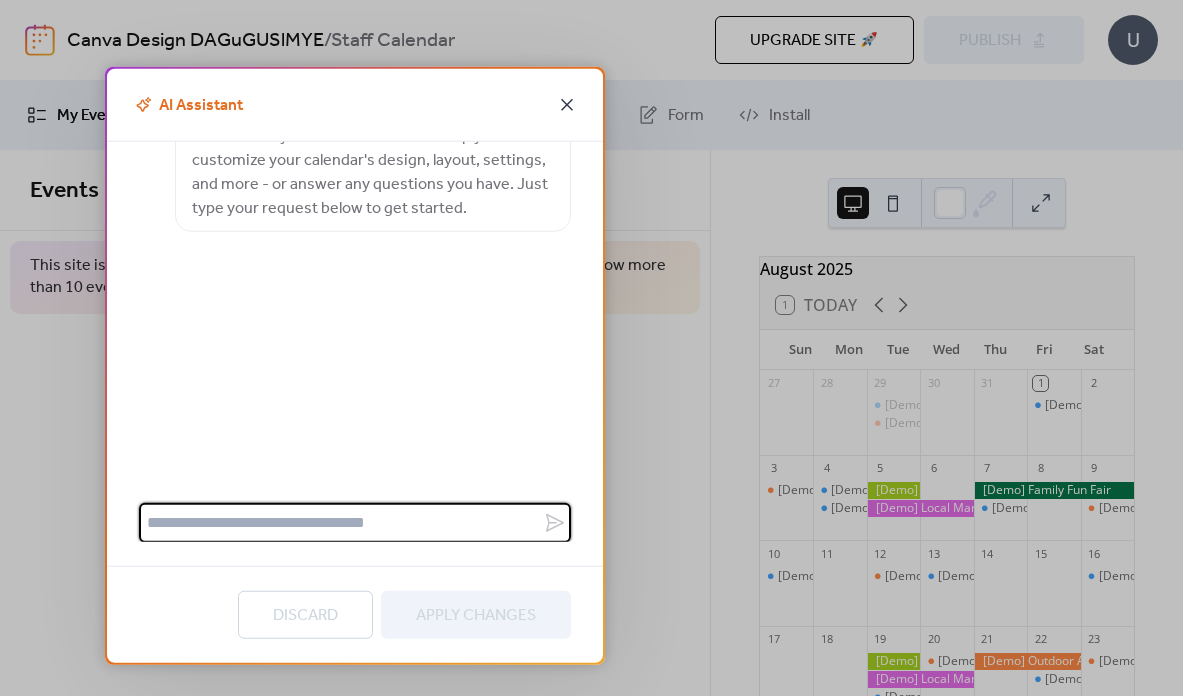 click 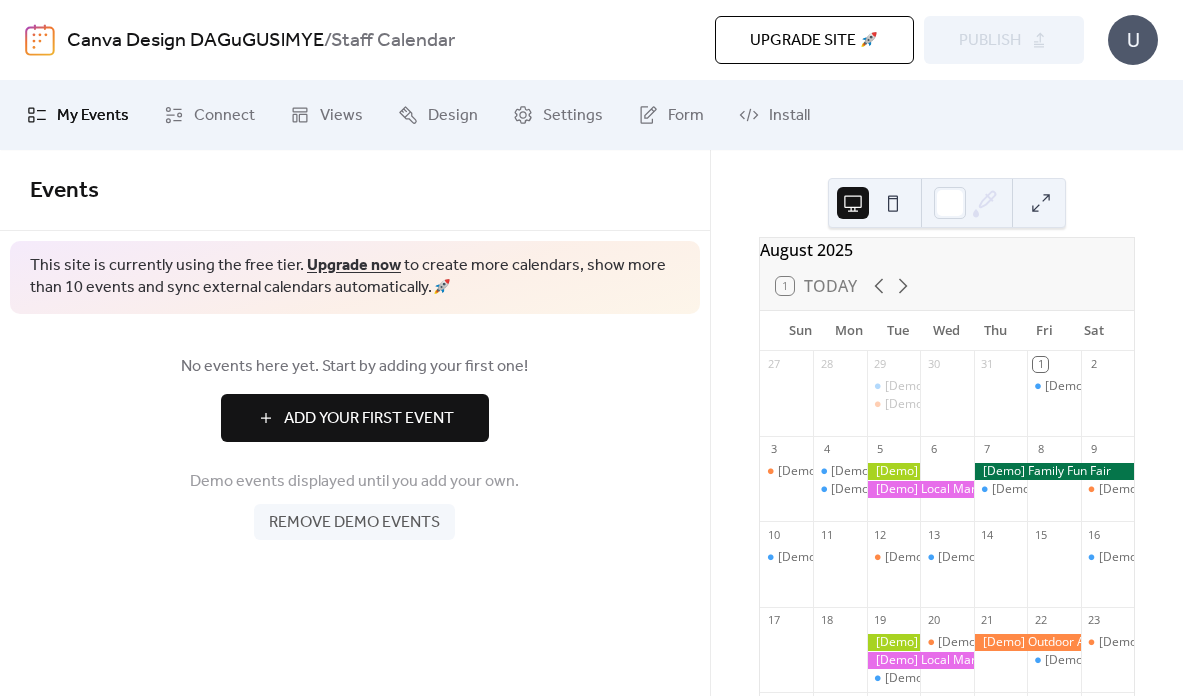 scroll, scrollTop: 0, scrollLeft: 0, axis: both 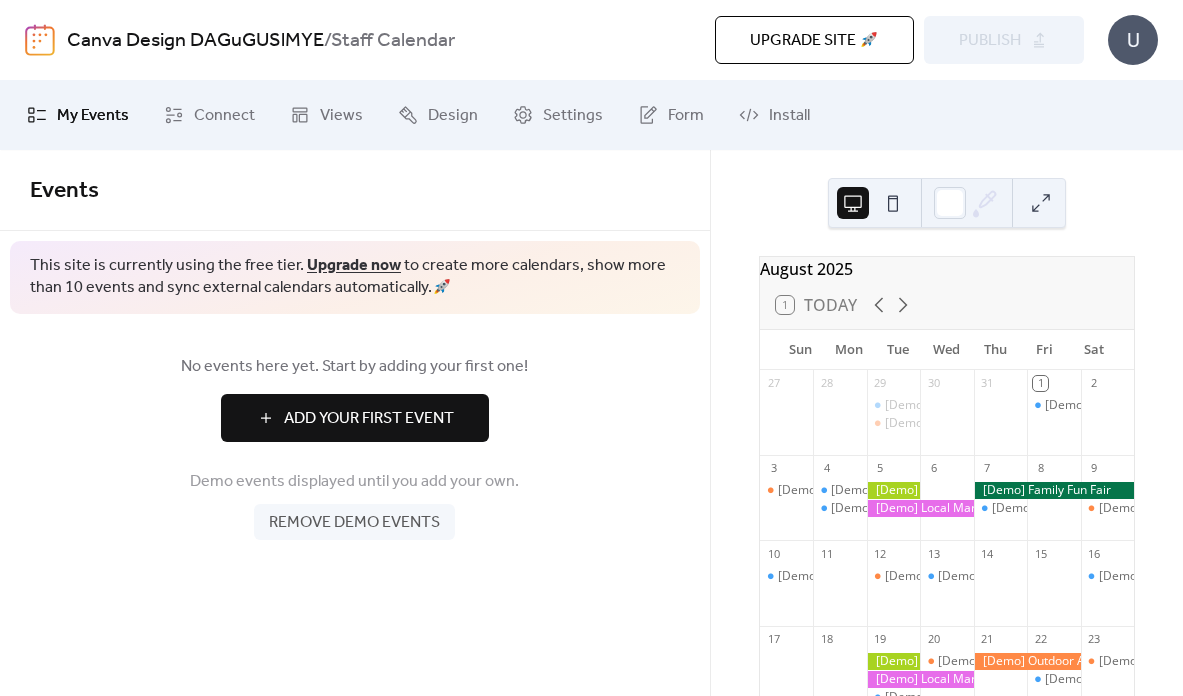 click at bounding box center [893, 490] 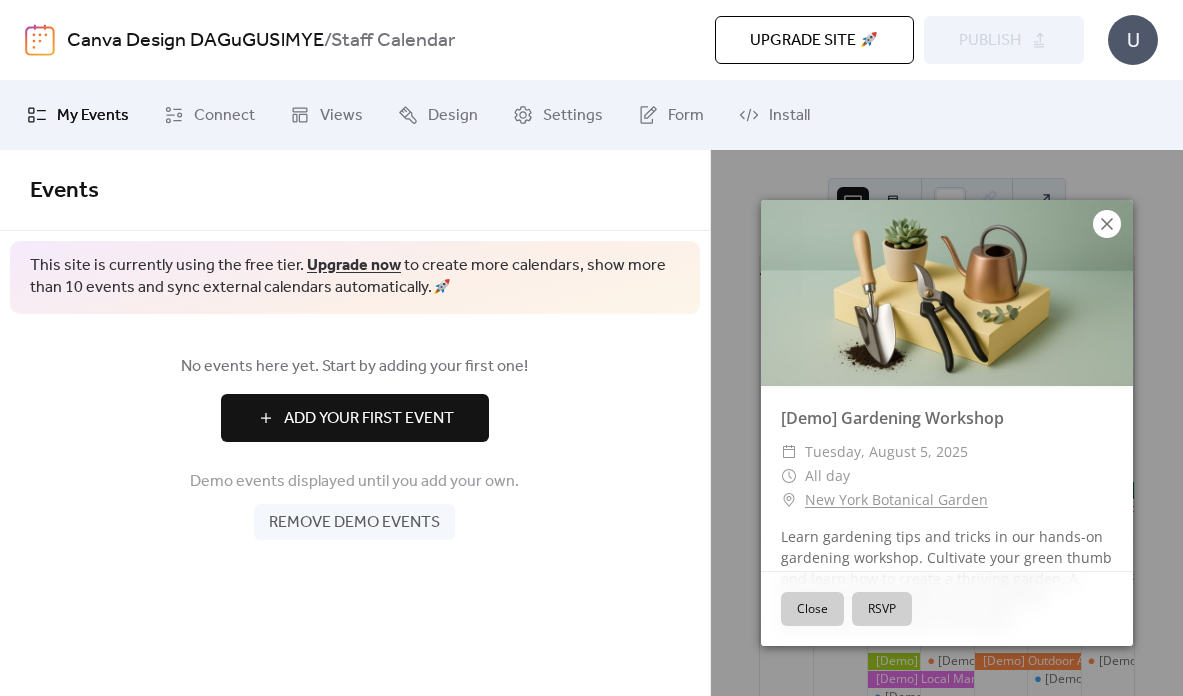 click 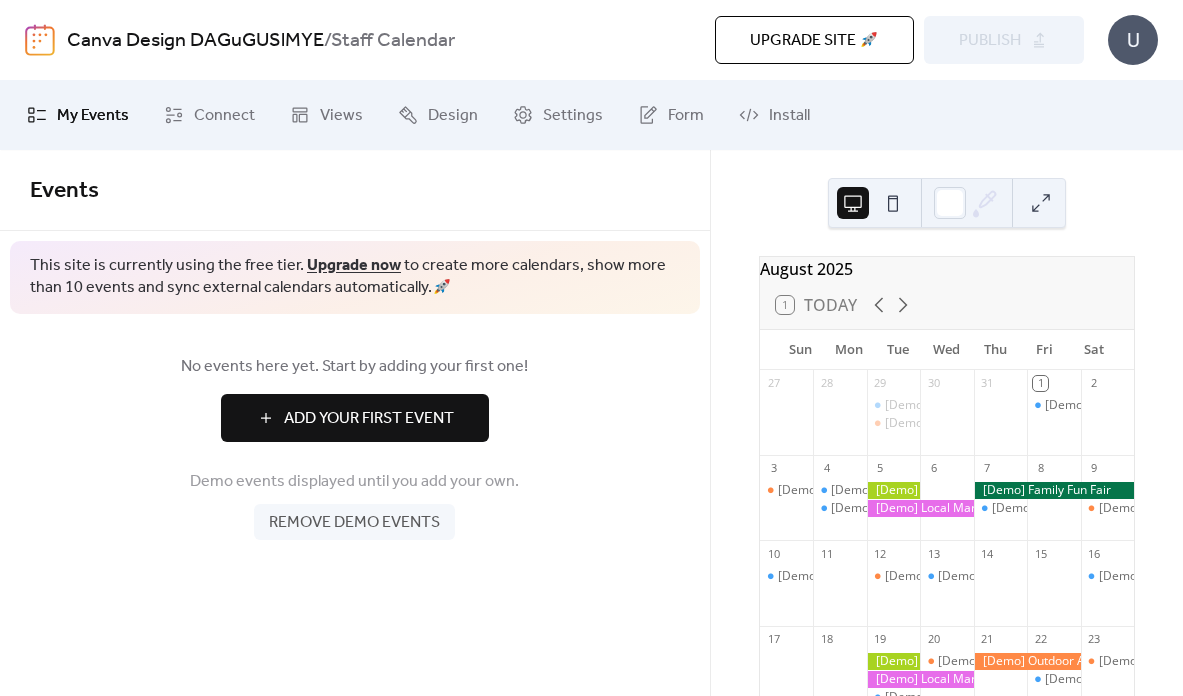 click on "Remove demo events" at bounding box center [354, 523] 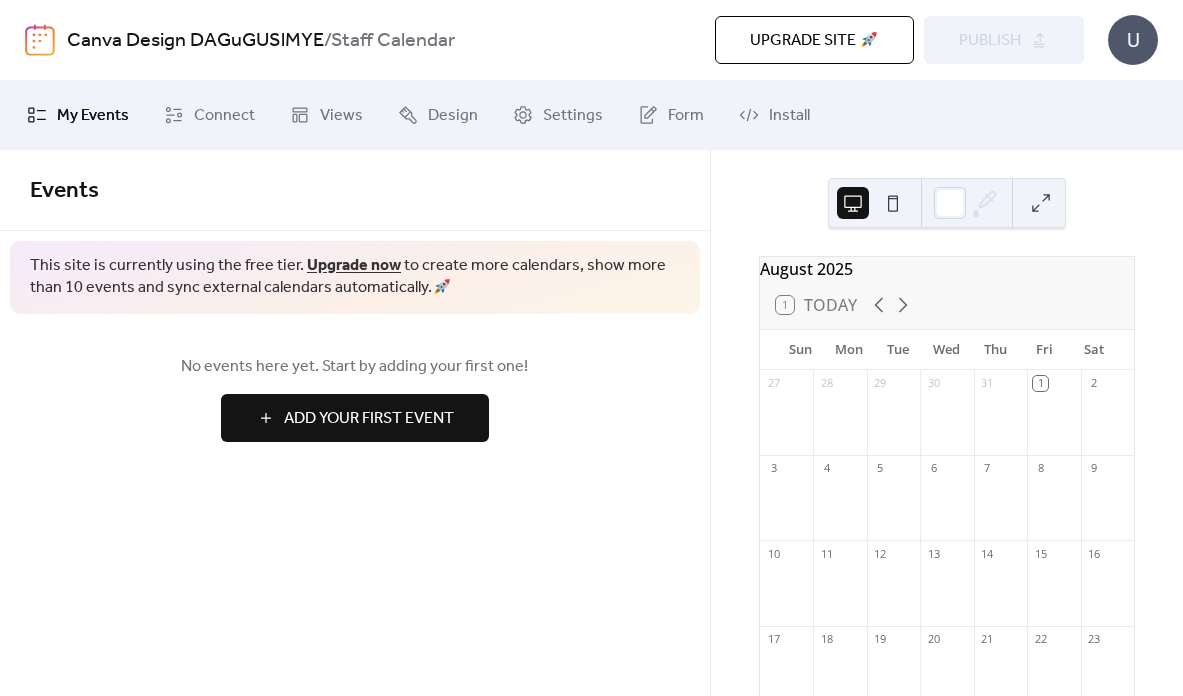 scroll, scrollTop: 0, scrollLeft: 0, axis: both 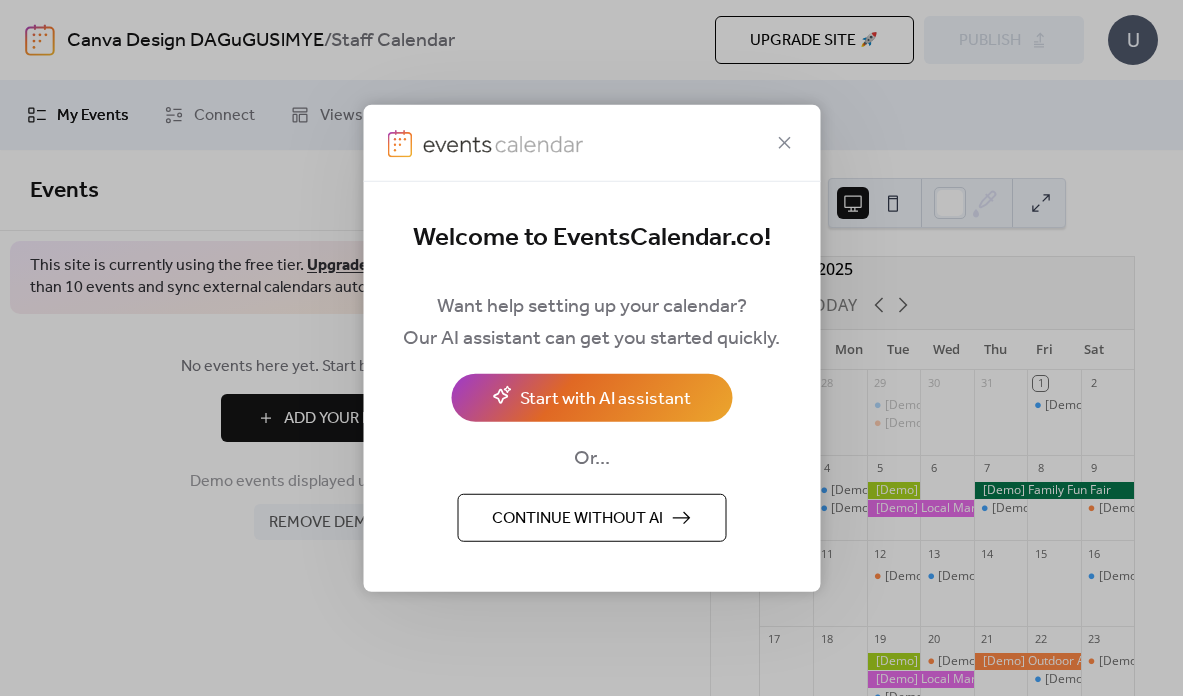 click on "Continue without AI" at bounding box center [577, 518] 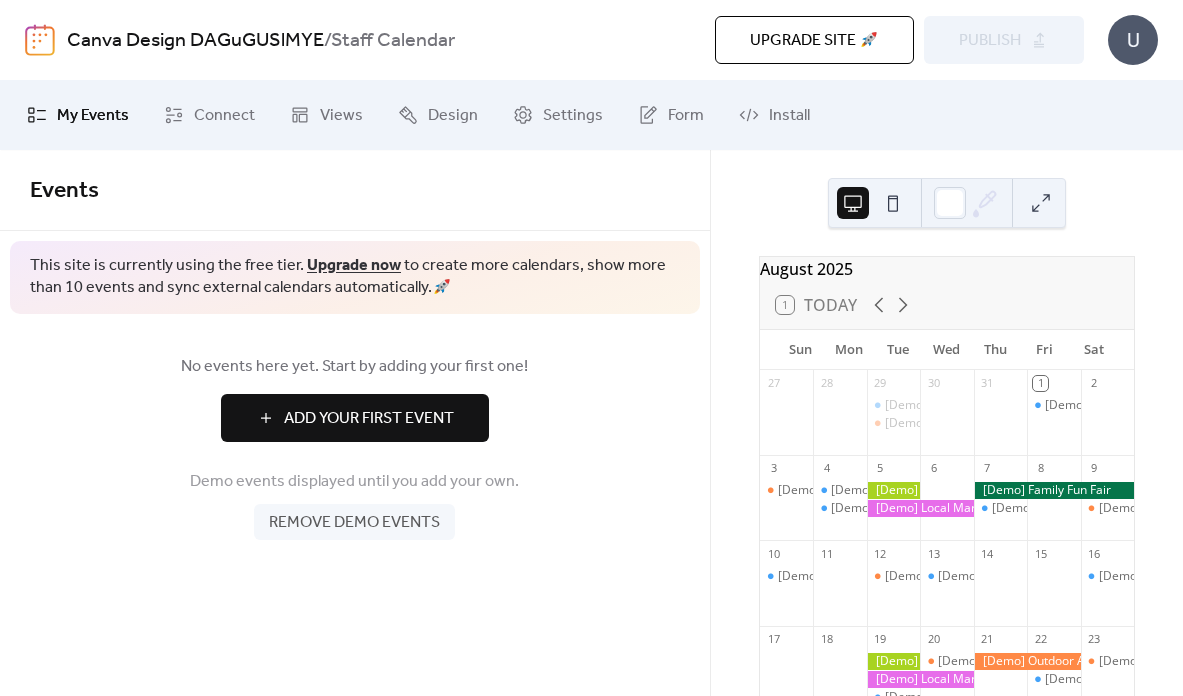 click on "Remove demo events" at bounding box center (354, 523) 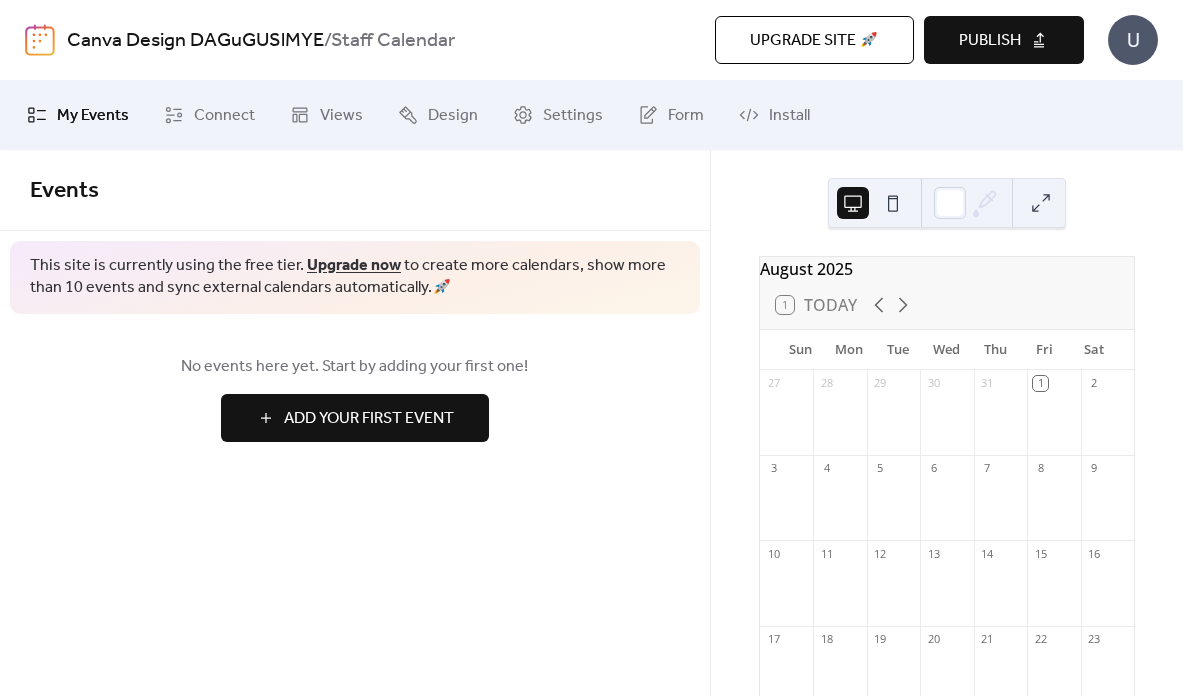click on "Publish" at bounding box center [990, 41] 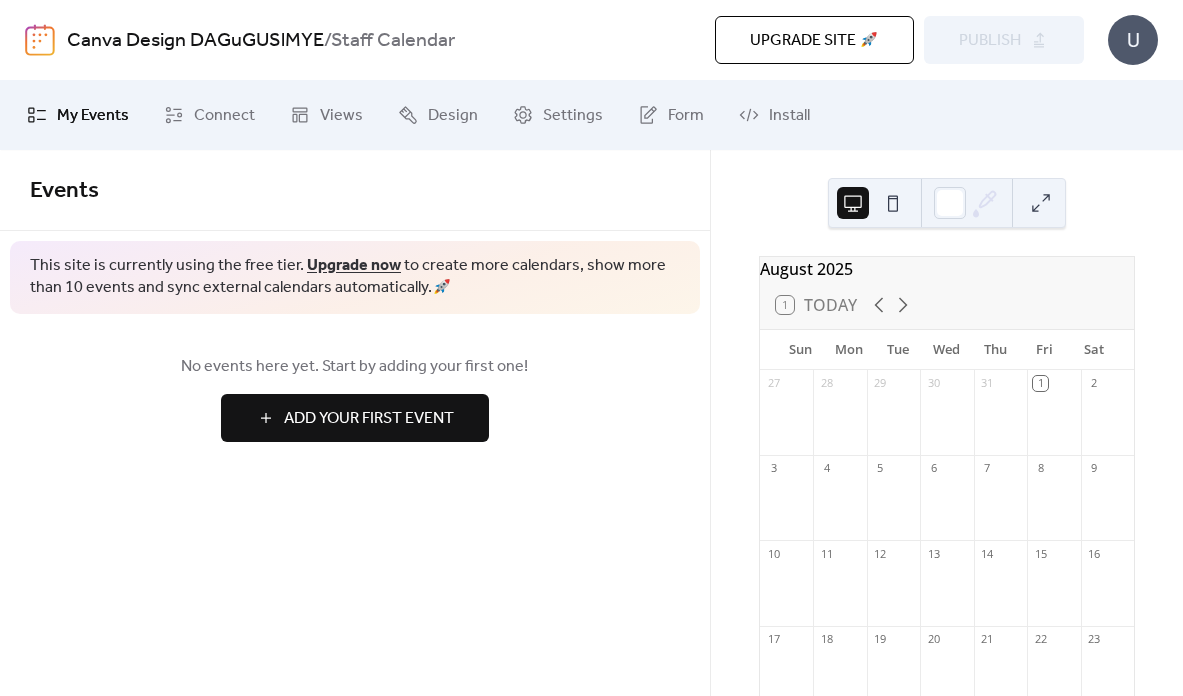 click on "Add Your First Event" at bounding box center (369, 419) 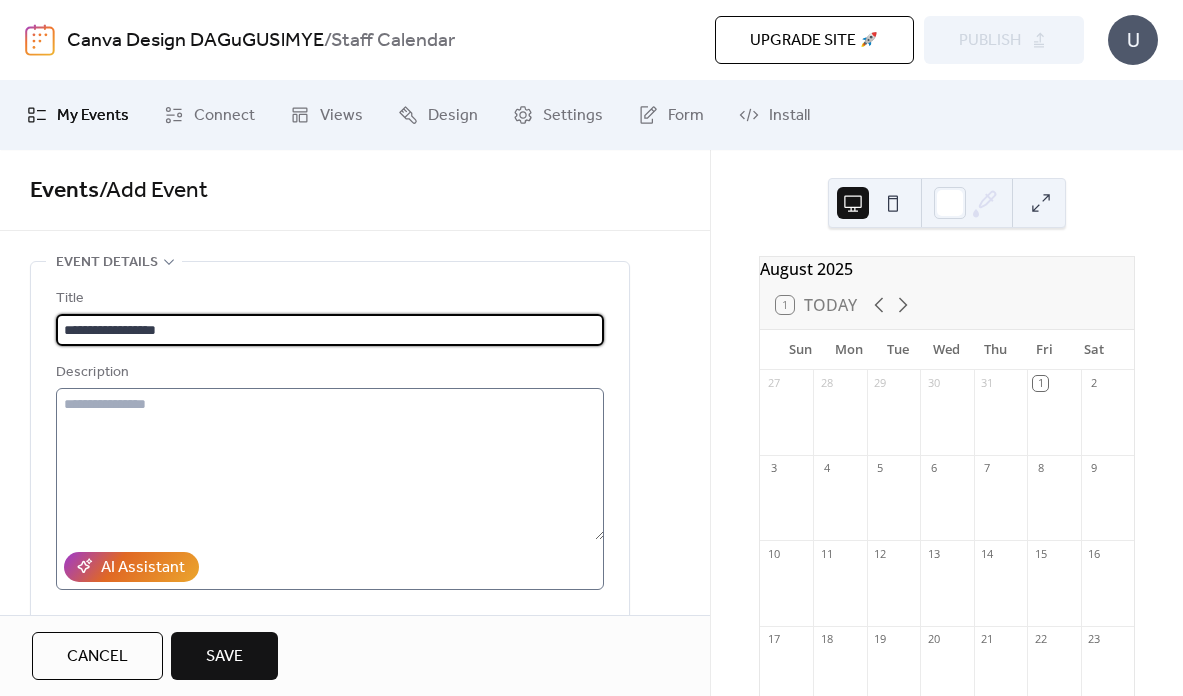 type on "**********" 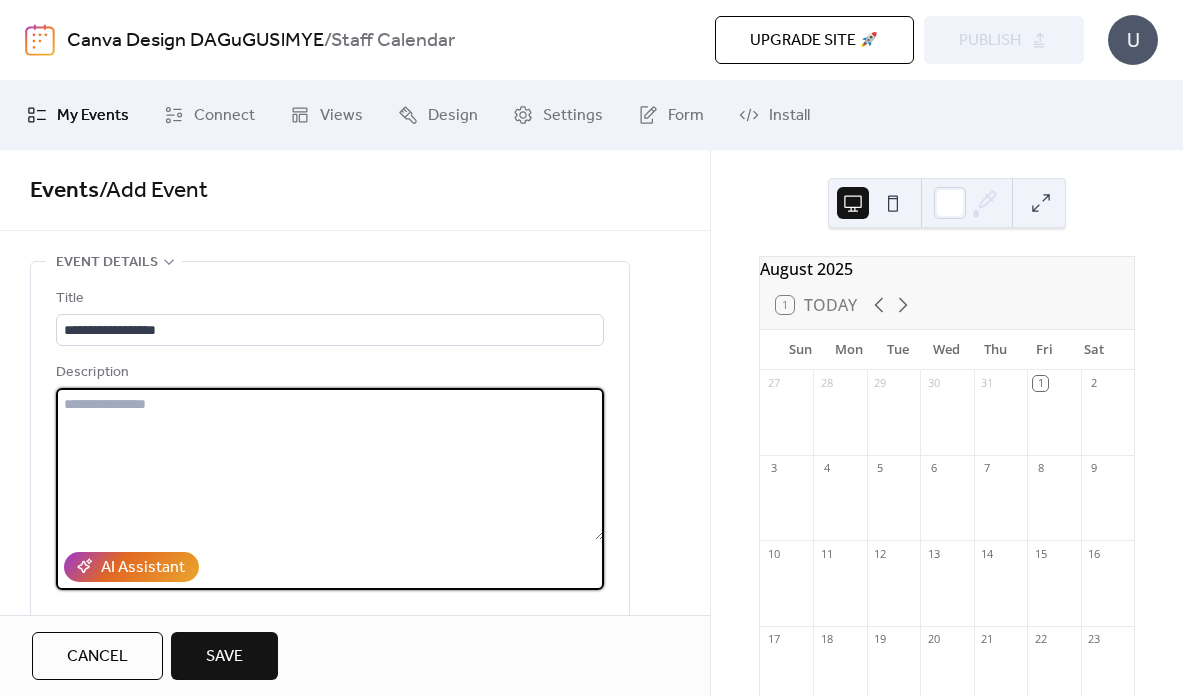 click at bounding box center (330, 464) 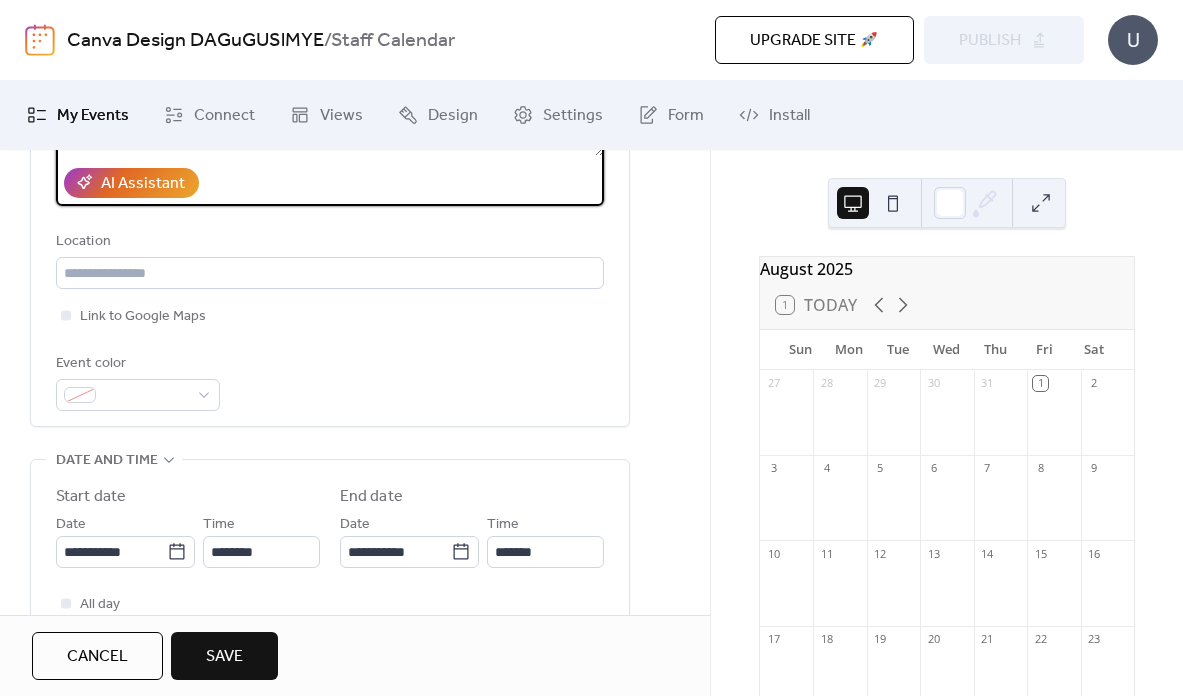 scroll, scrollTop: 383, scrollLeft: 0, axis: vertical 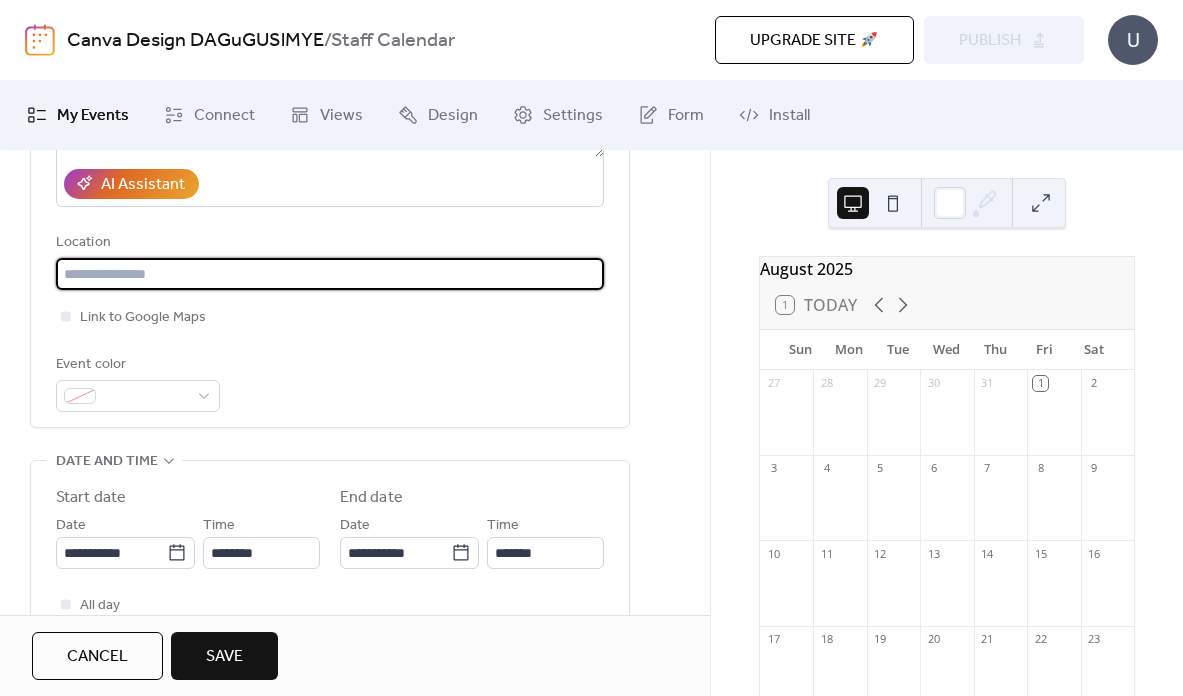 click at bounding box center [330, 274] 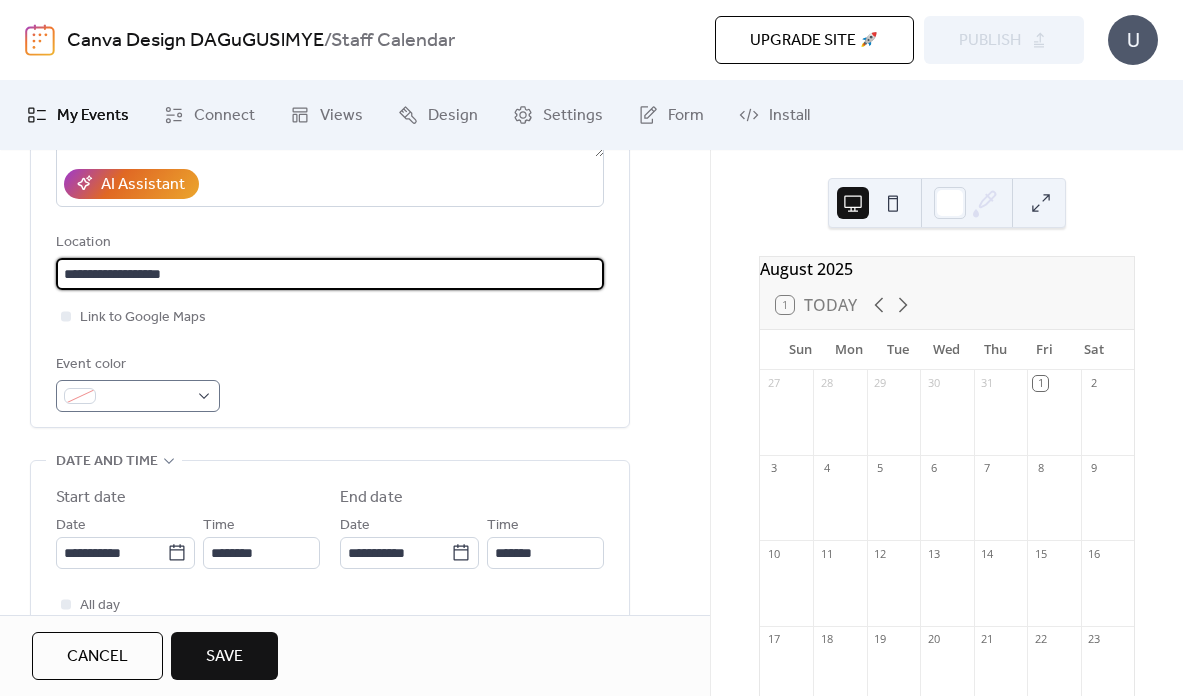 type on "**********" 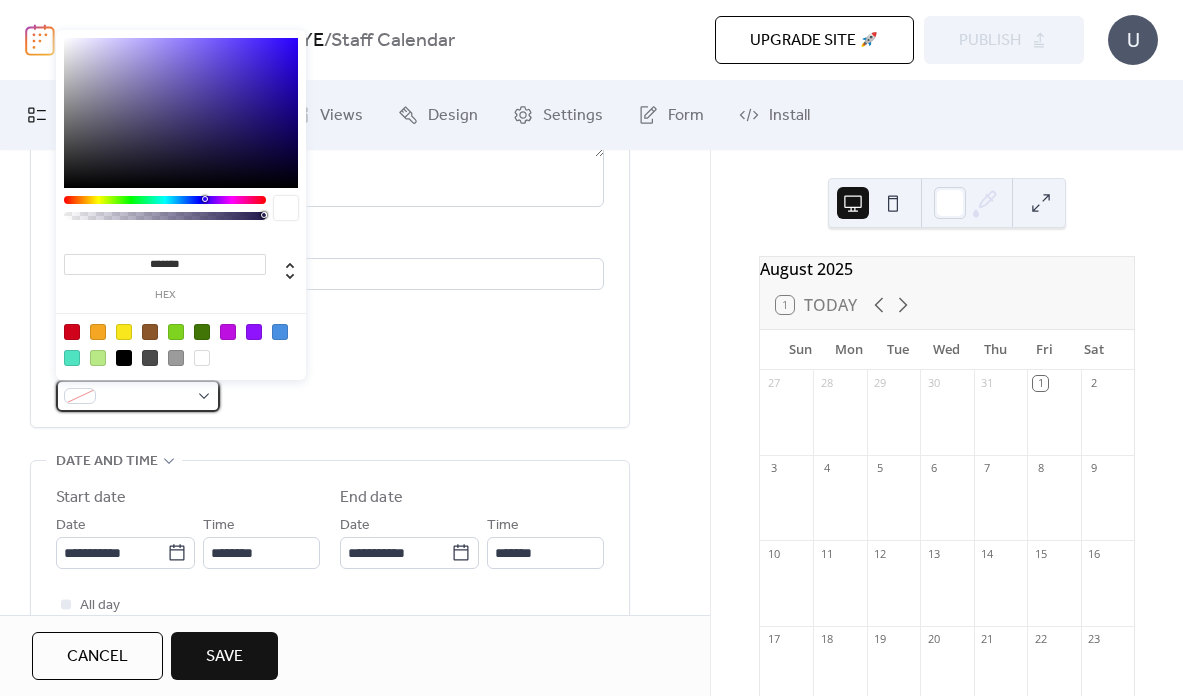 click at bounding box center [138, 396] 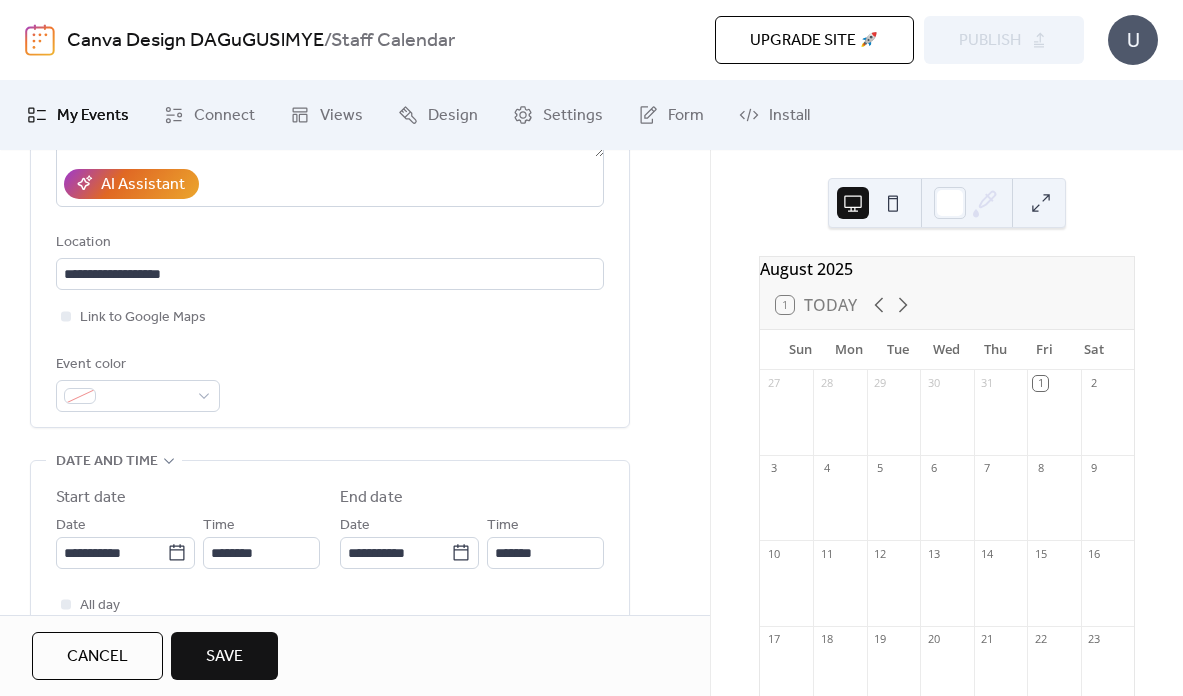 click on "**********" at bounding box center (330, 158) 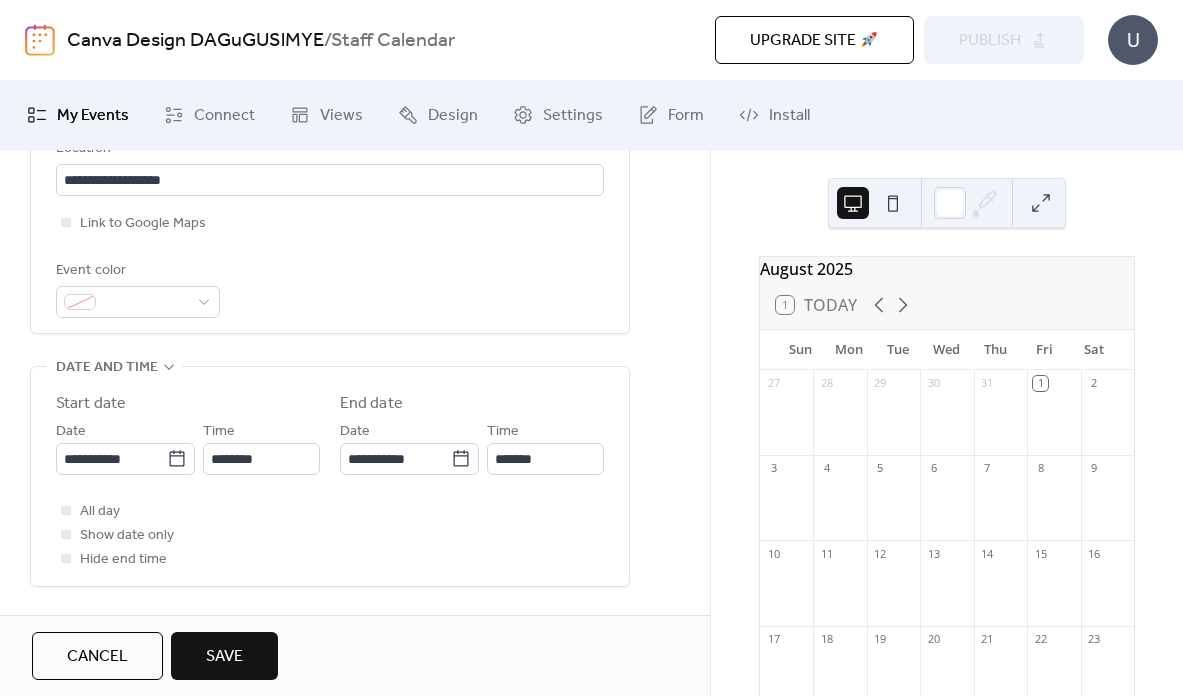 scroll, scrollTop: 473, scrollLeft: 0, axis: vertical 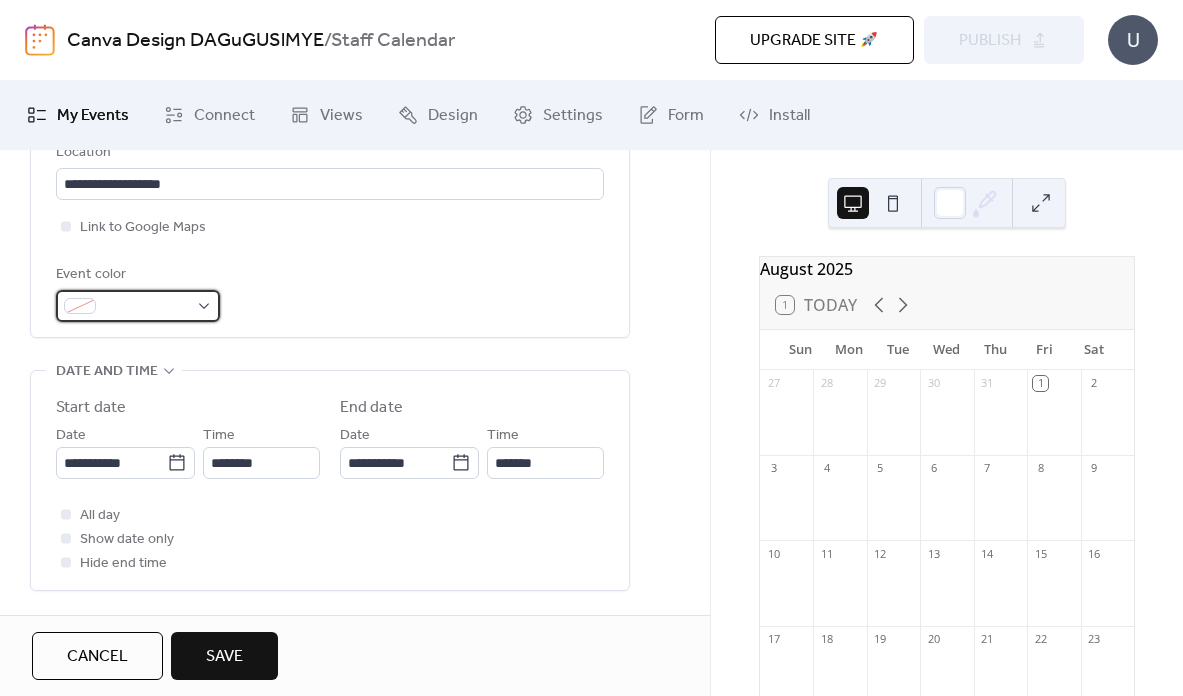 click at bounding box center [138, 306] 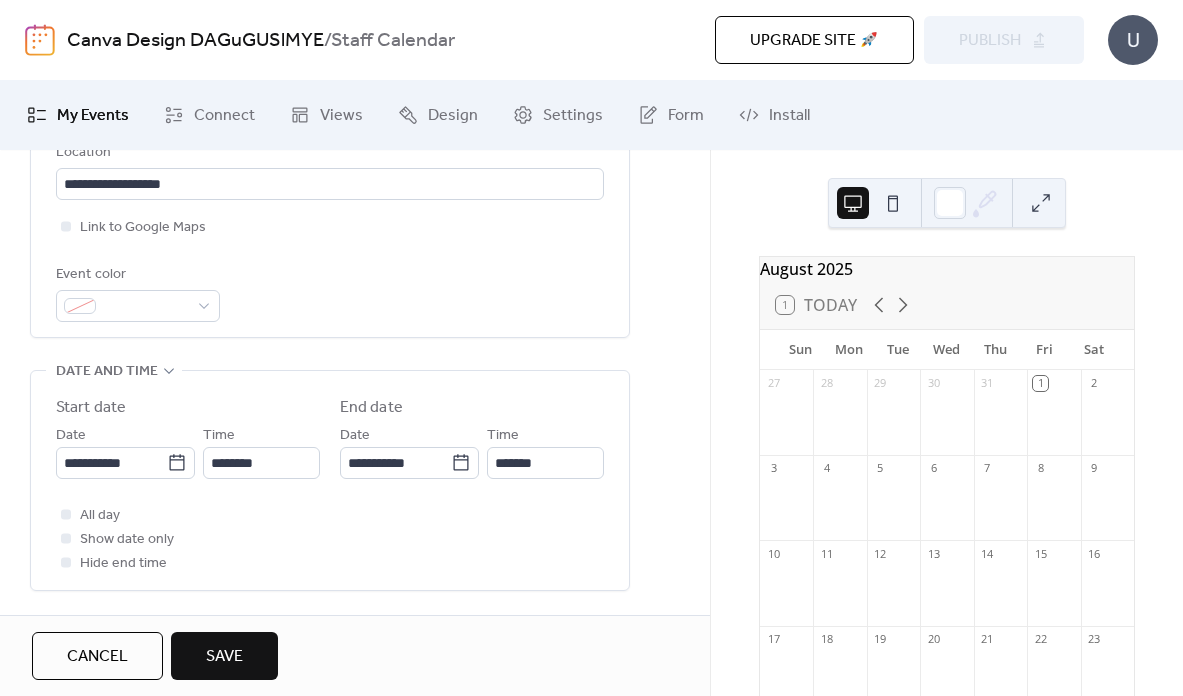 click on "Event color" at bounding box center (330, 292) 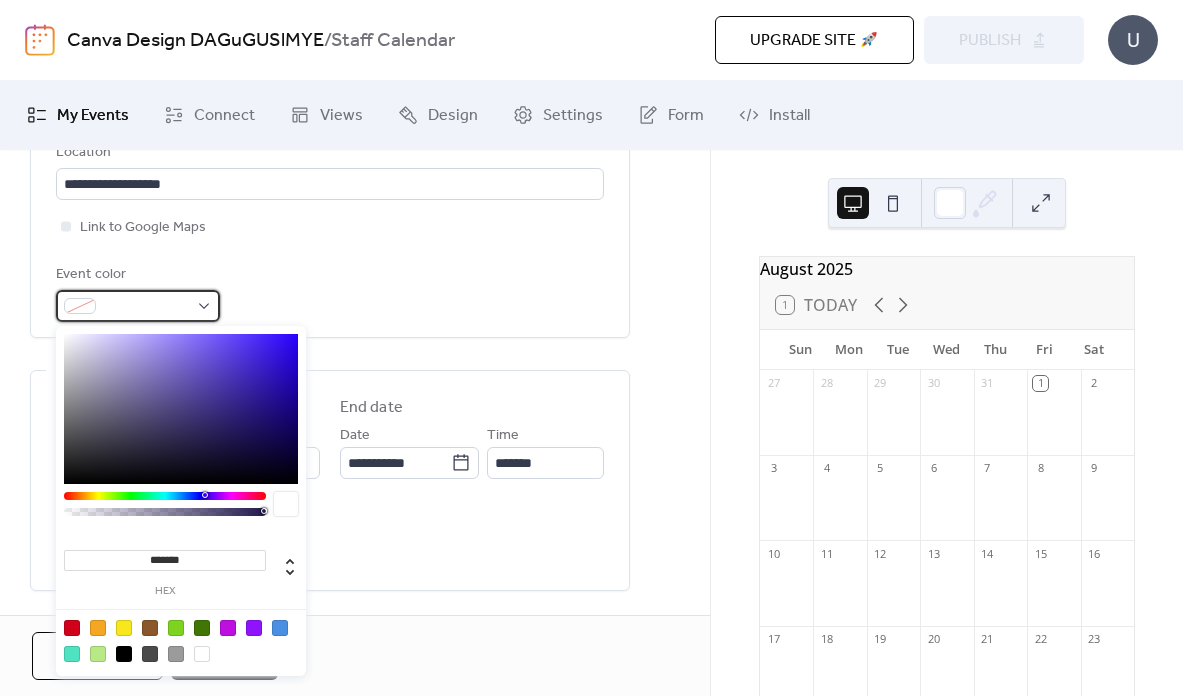 click at bounding box center [138, 306] 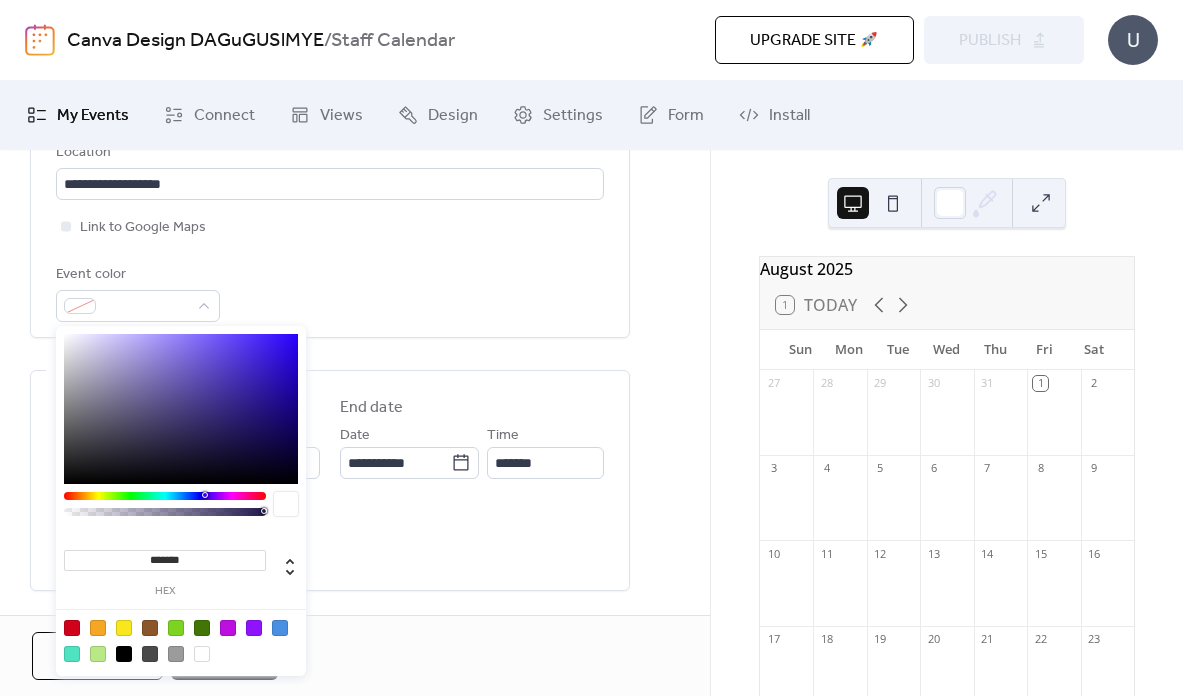 click on "Event color" at bounding box center (330, 292) 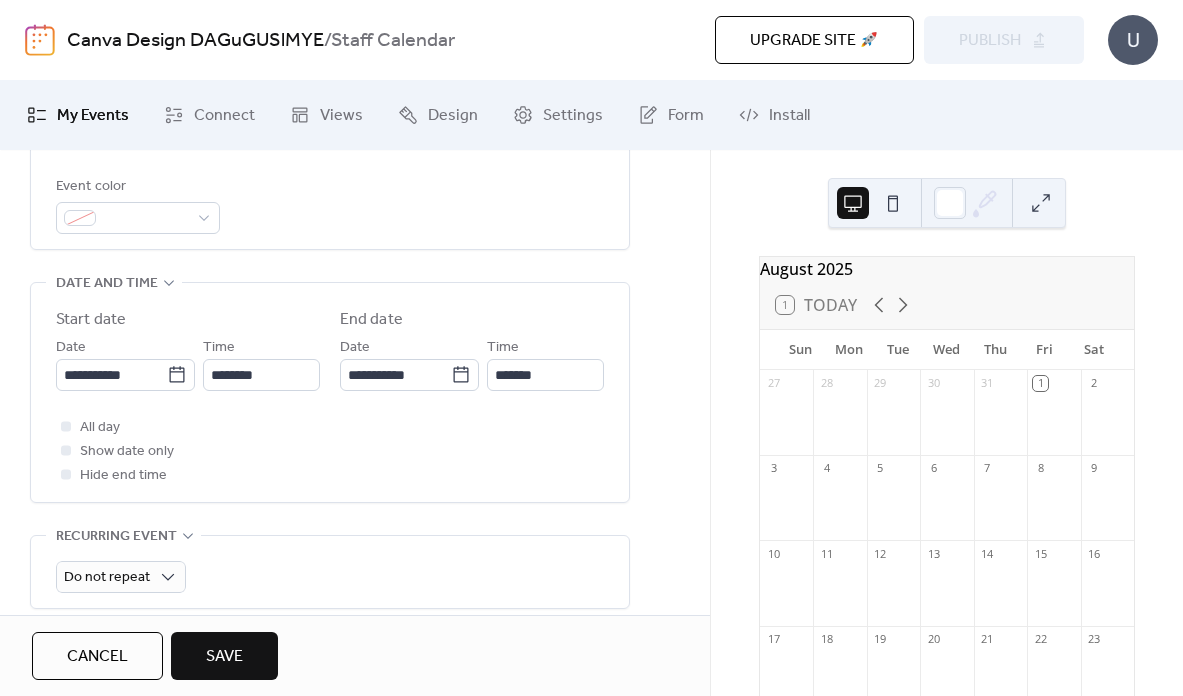 scroll, scrollTop: 577, scrollLeft: 0, axis: vertical 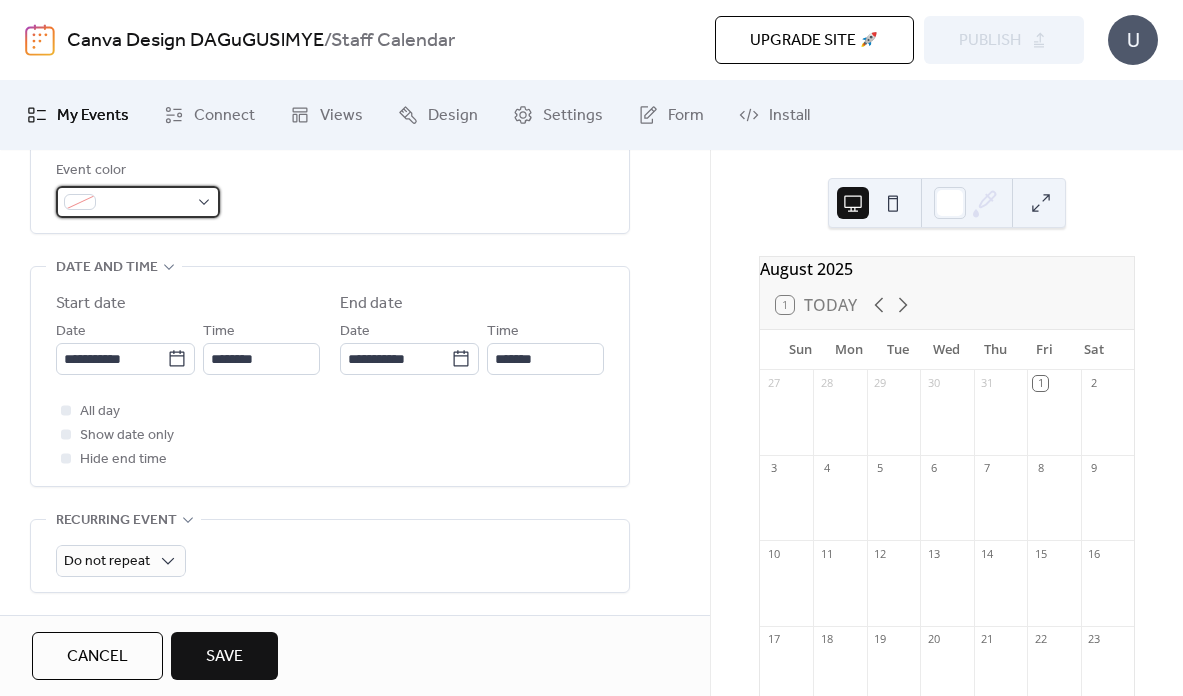 click at bounding box center [80, 202] 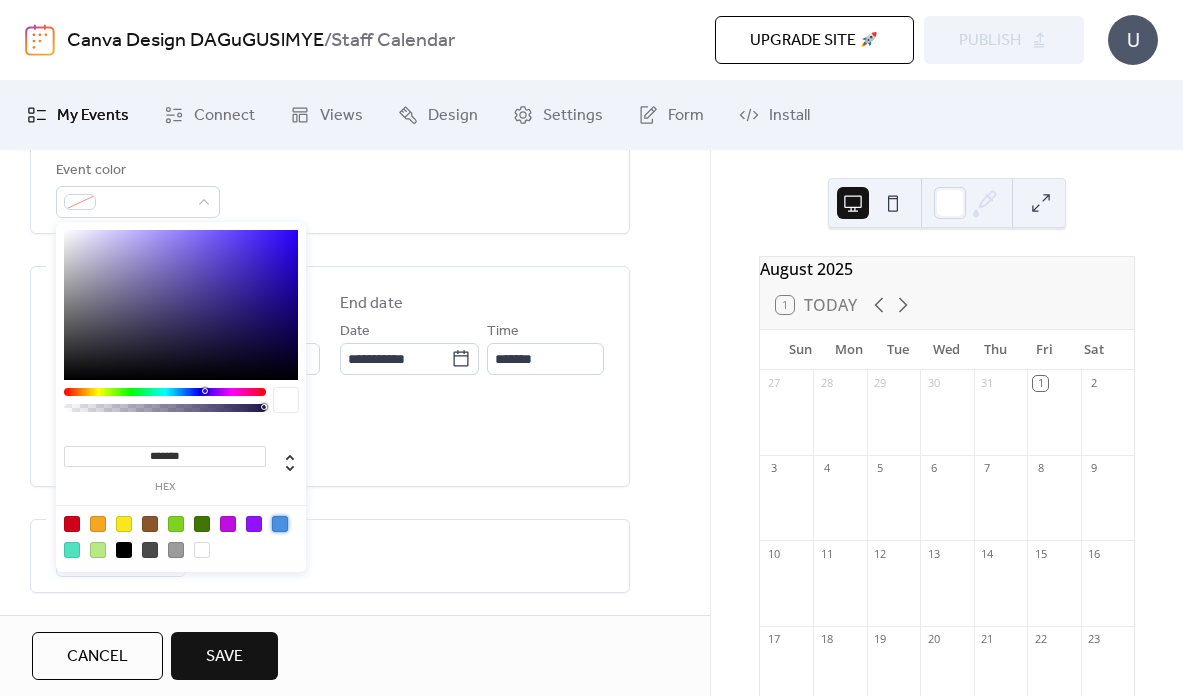click at bounding box center [280, 524] 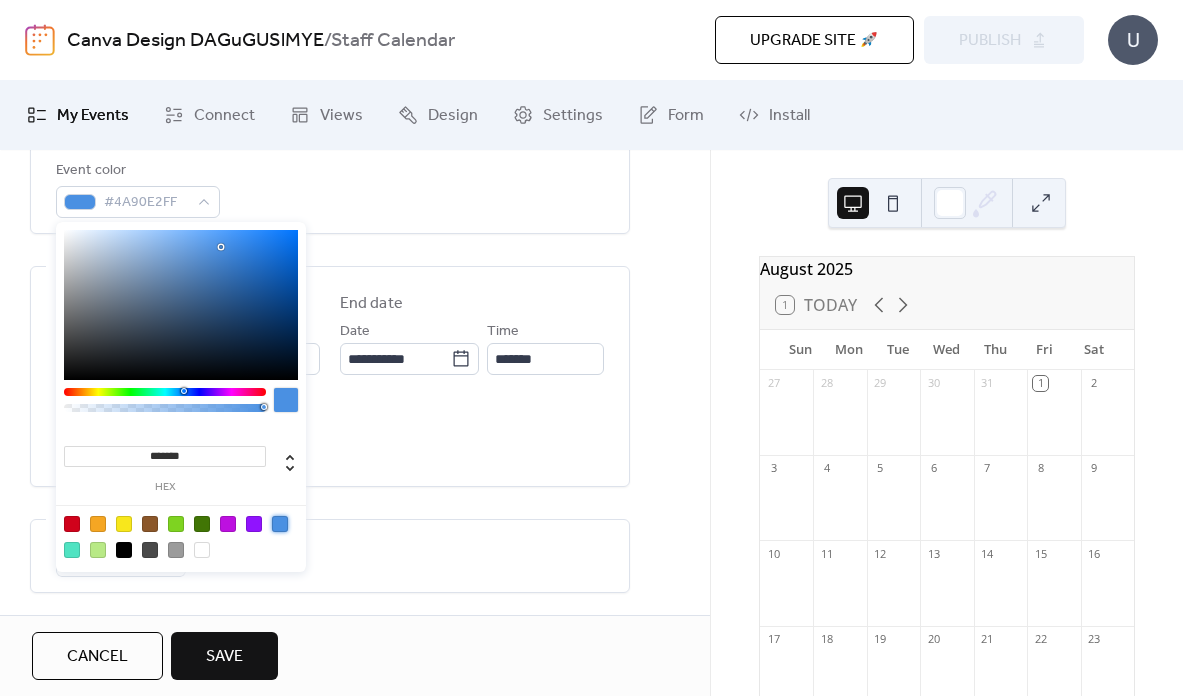 click at bounding box center (72, 550) 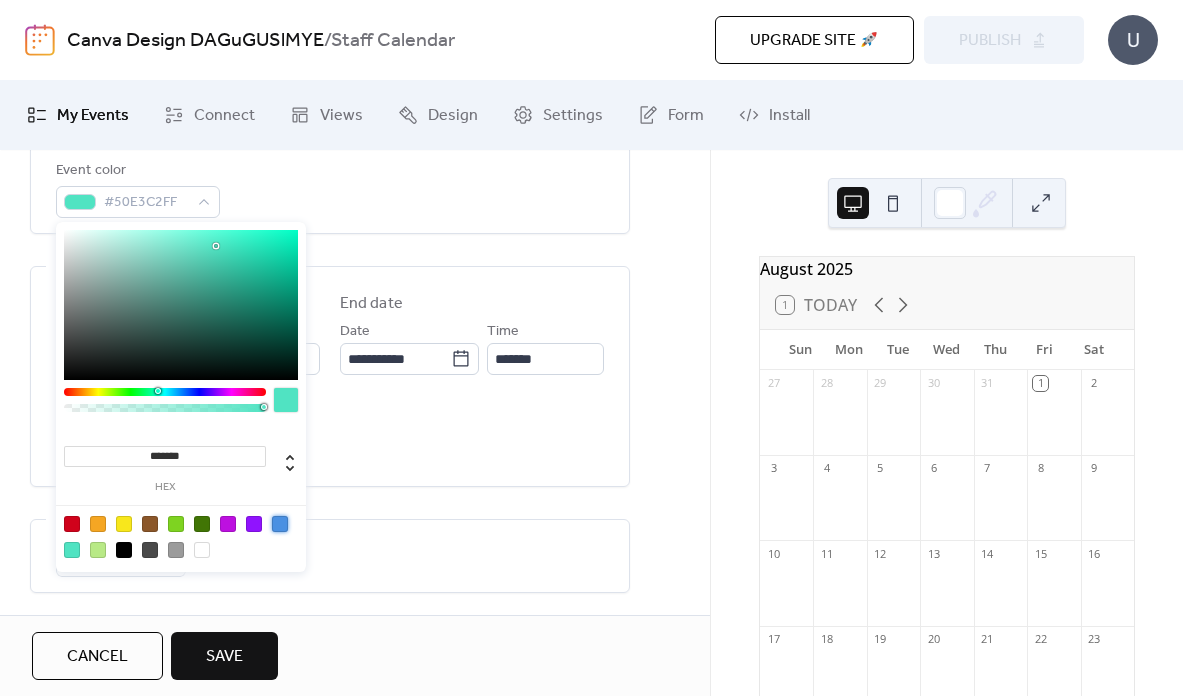 click at bounding box center (280, 524) 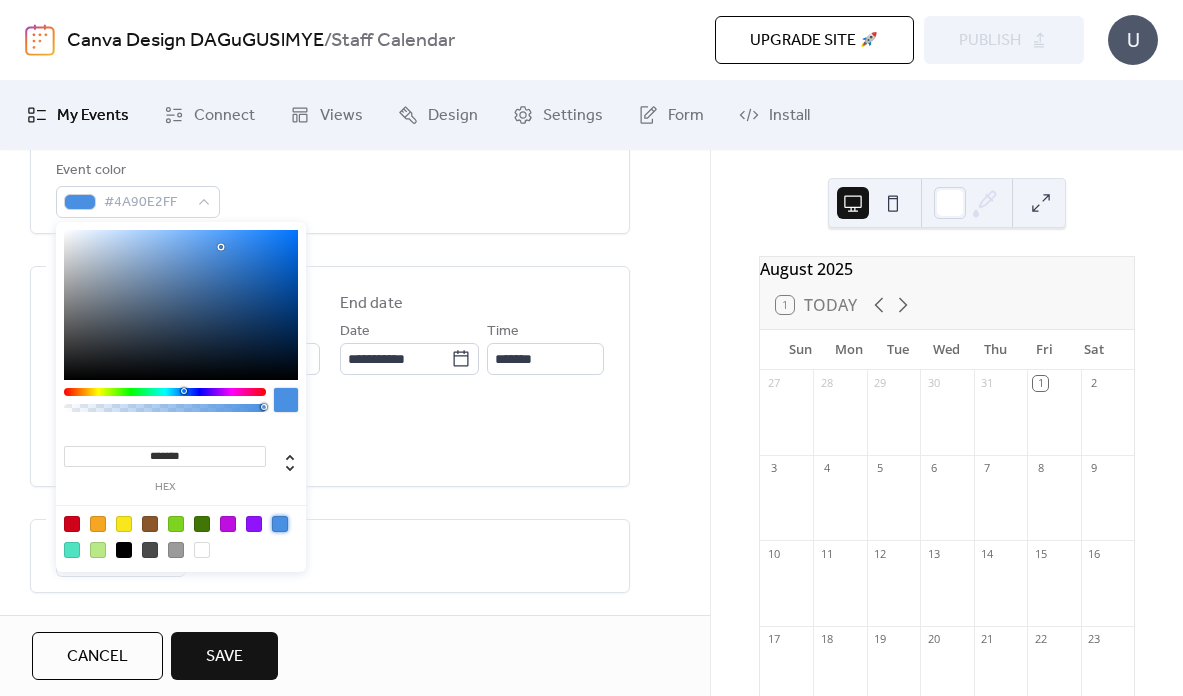 click on "Event color #4A90E2FF" at bounding box center (330, 188) 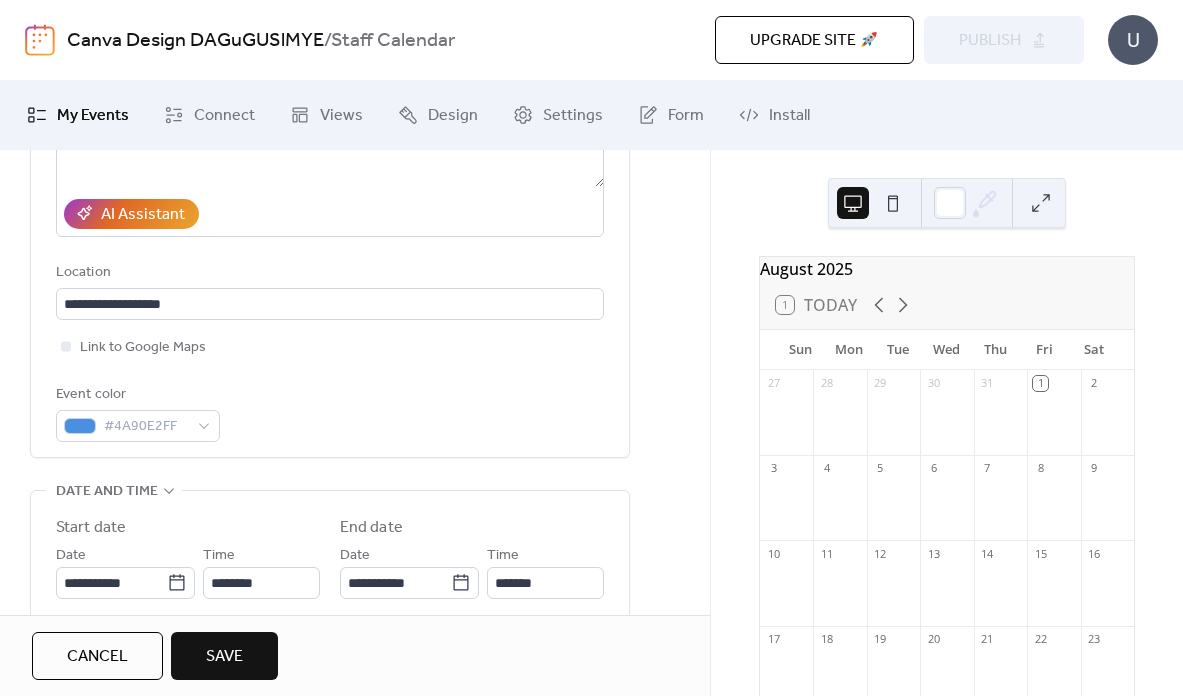 scroll, scrollTop: 403, scrollLeft: 0, axis: vertical 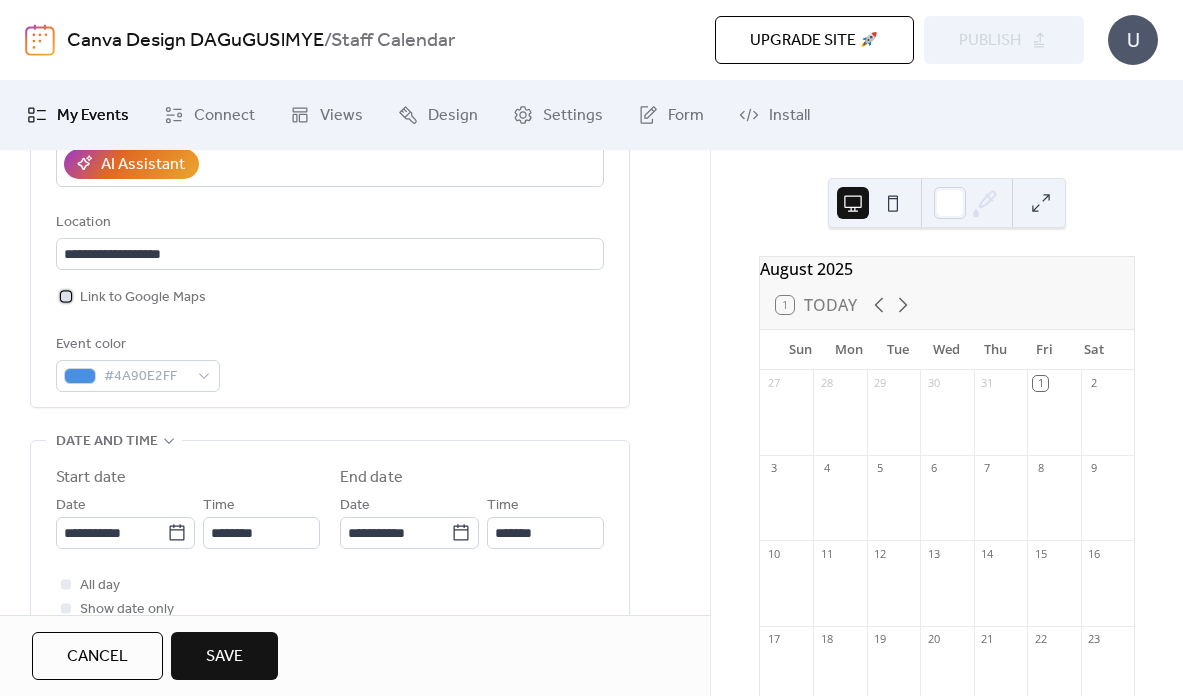 click at bounding box center [66, 296] 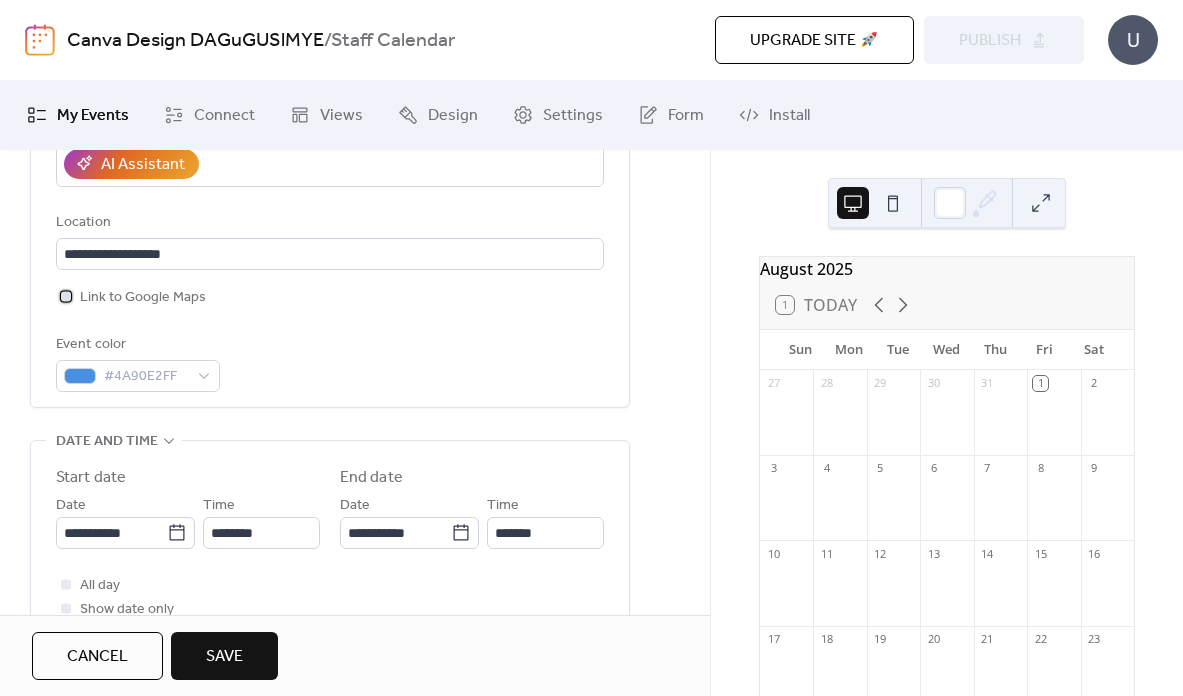 click 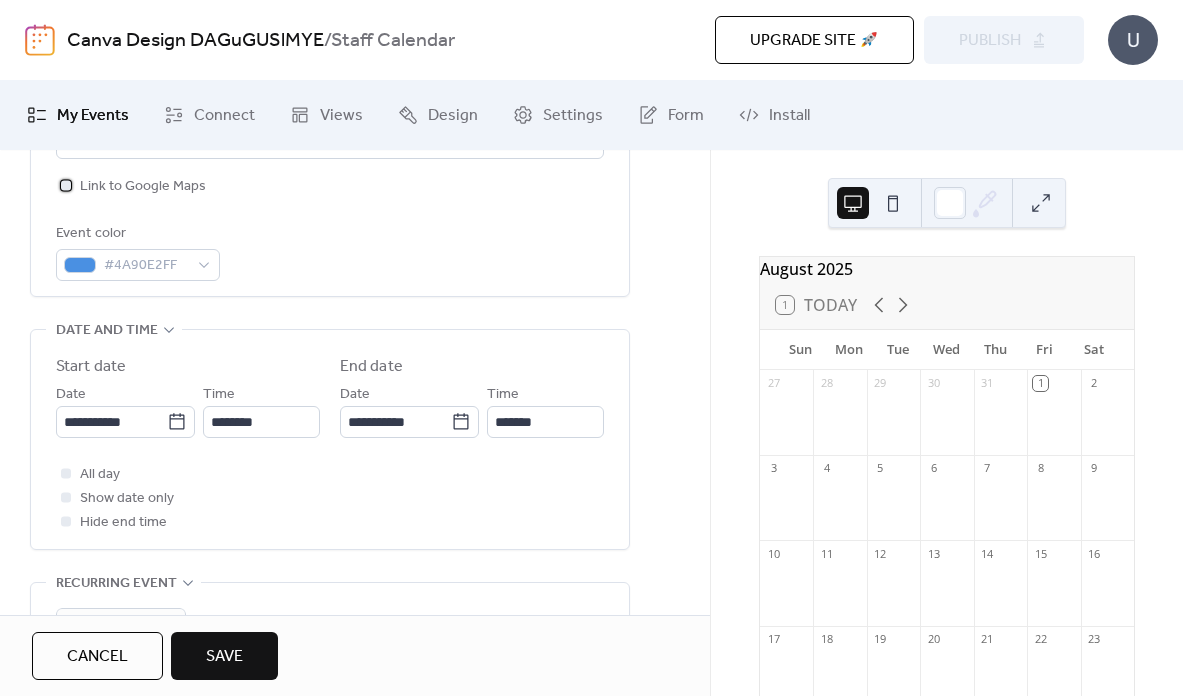 scroll, scrollTop: 522, scrollLeft: 0, axis: vertical 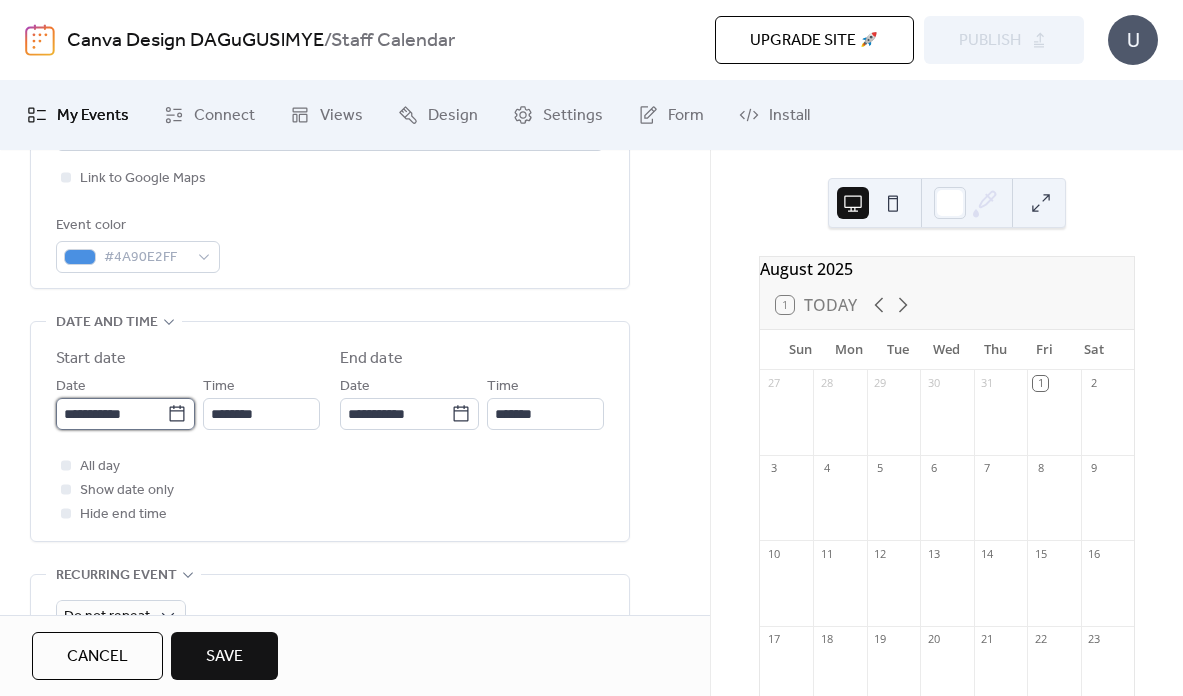 click on "**********" at bounding box center (111, 414) 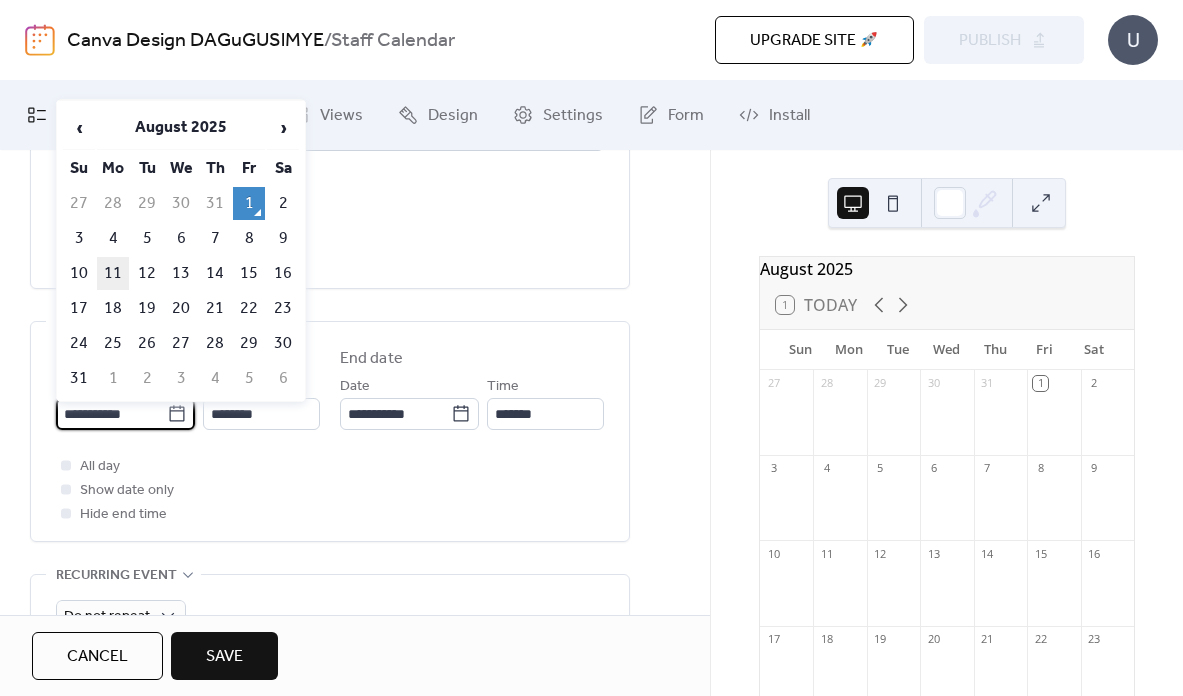 click on "11" at bounding box center (113, 273) 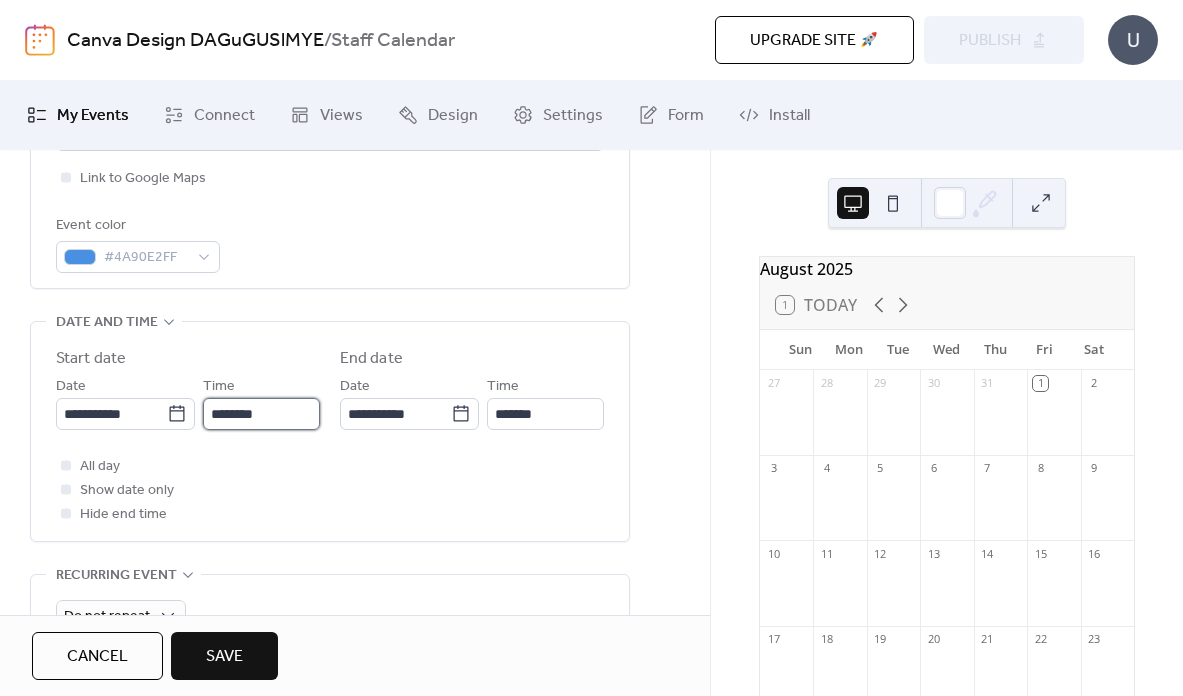 click on "********" at bounding box center [261, 414] 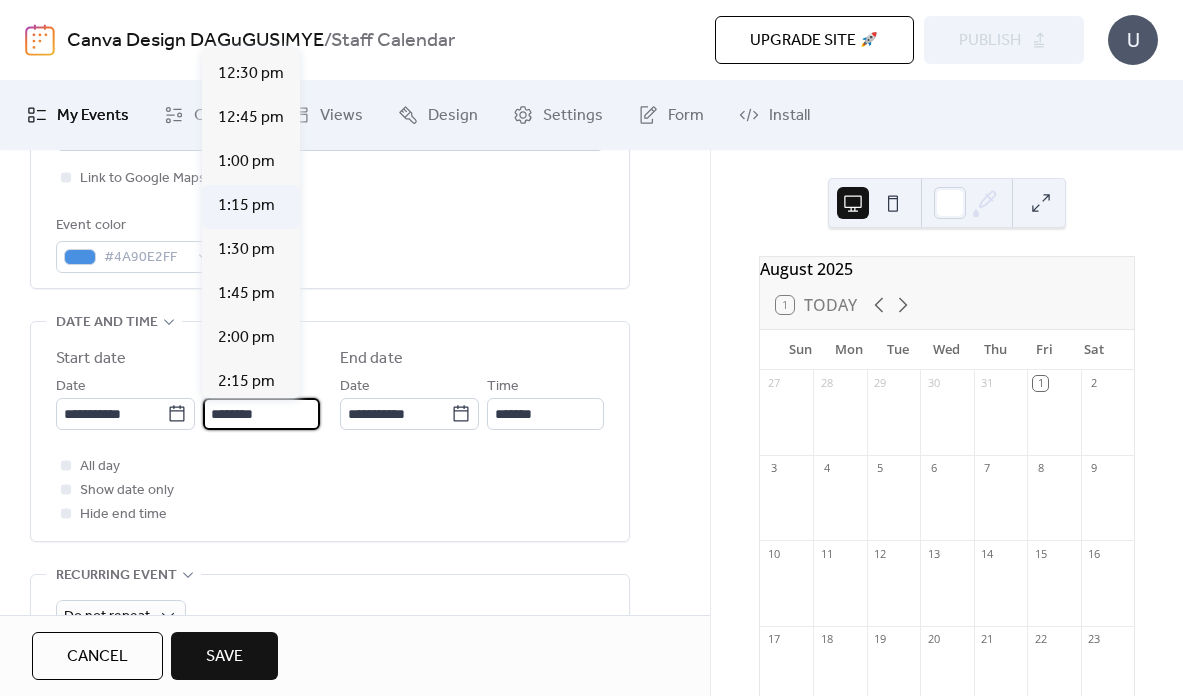 scroll, scrollTop: 2196, scrollLeft: 0, axis: vertical 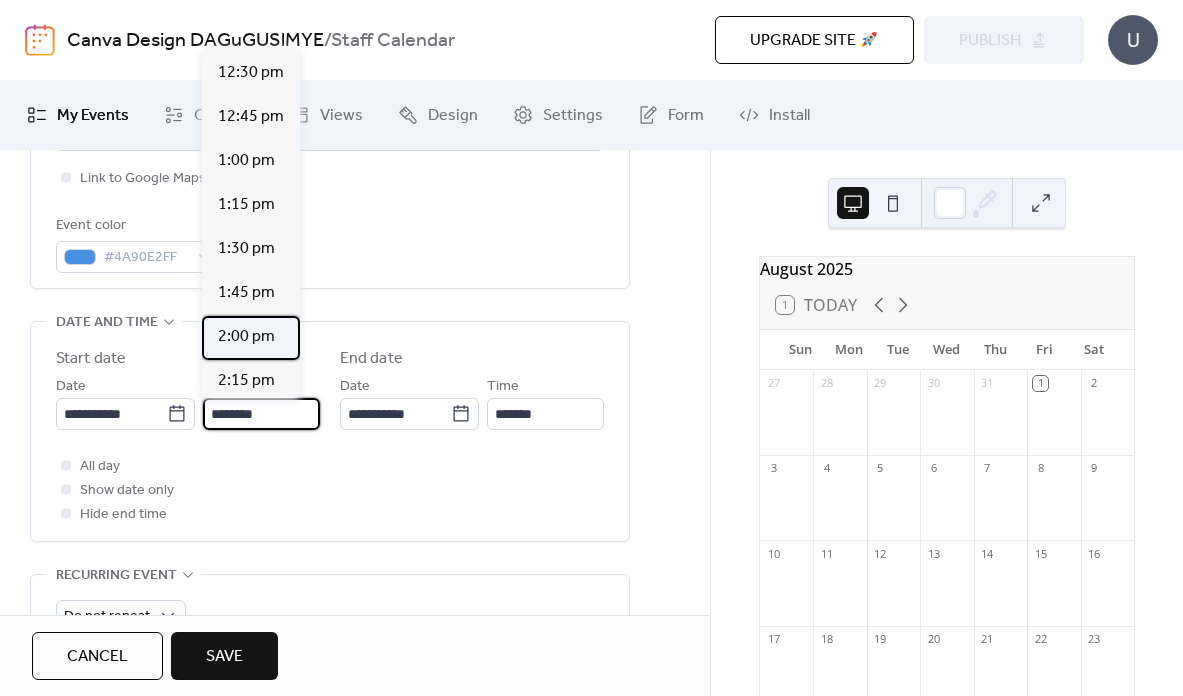 click on "2:00 pm" at bounding box center (246, 337) 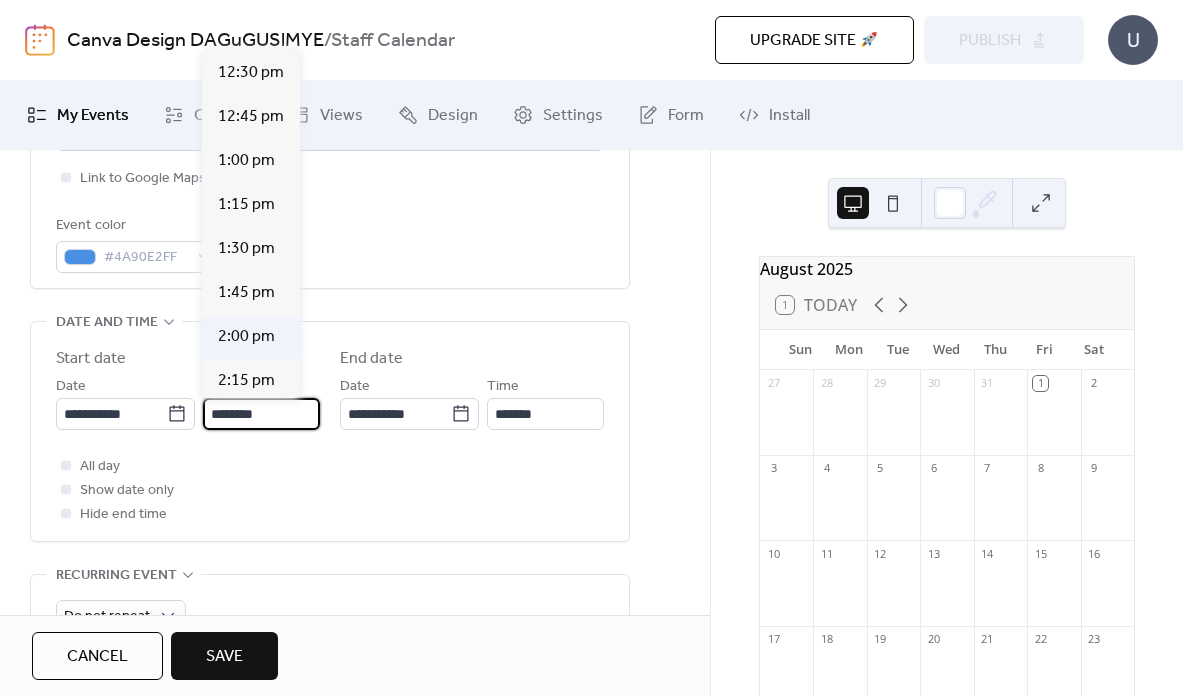 type on "*******" 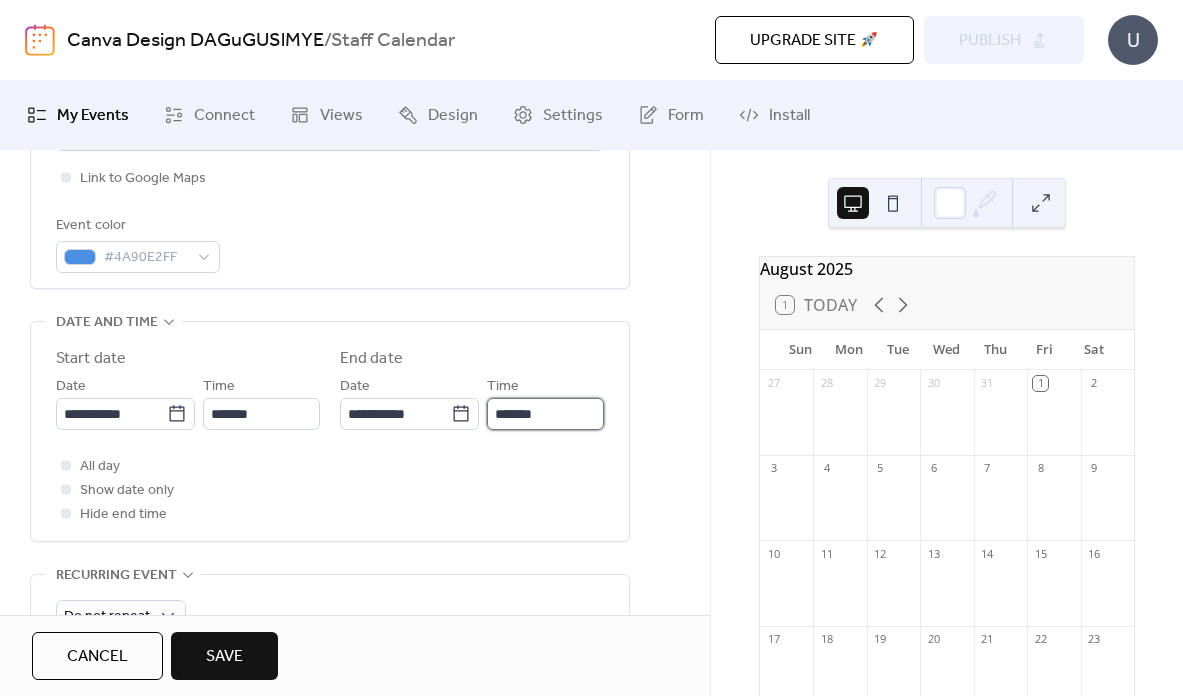 click on "*******" at bounding box center (545, 414) 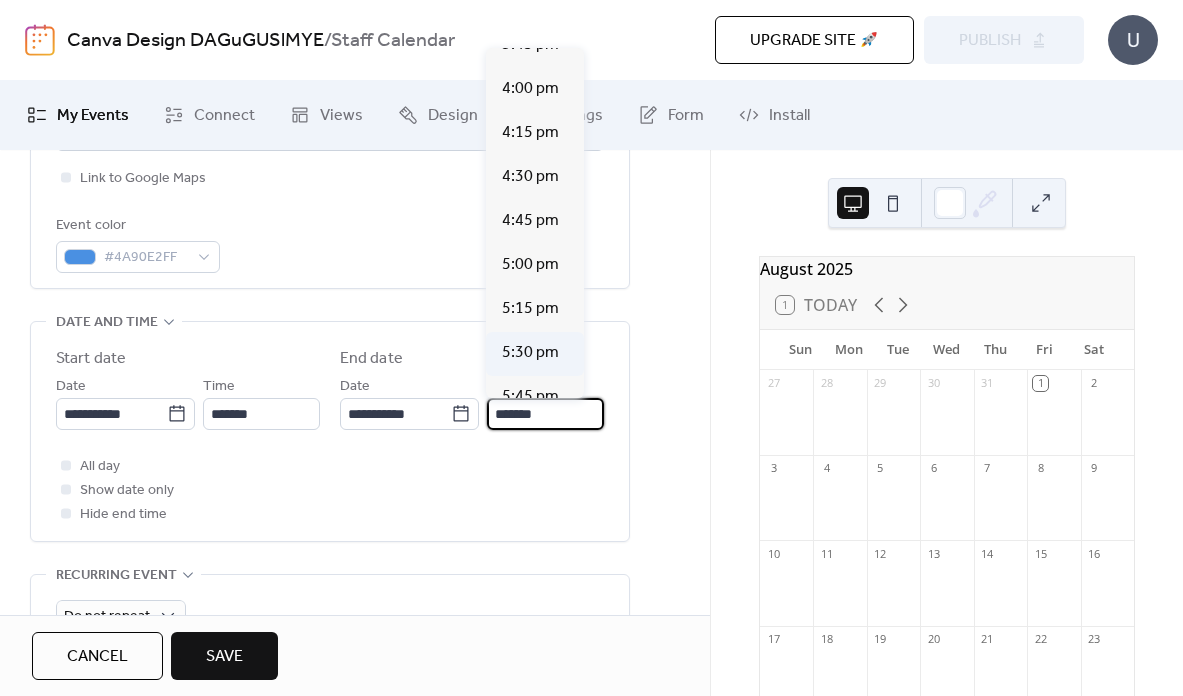 scroll, scrollTop: 338, scrollLeft: 0, axis: vertical 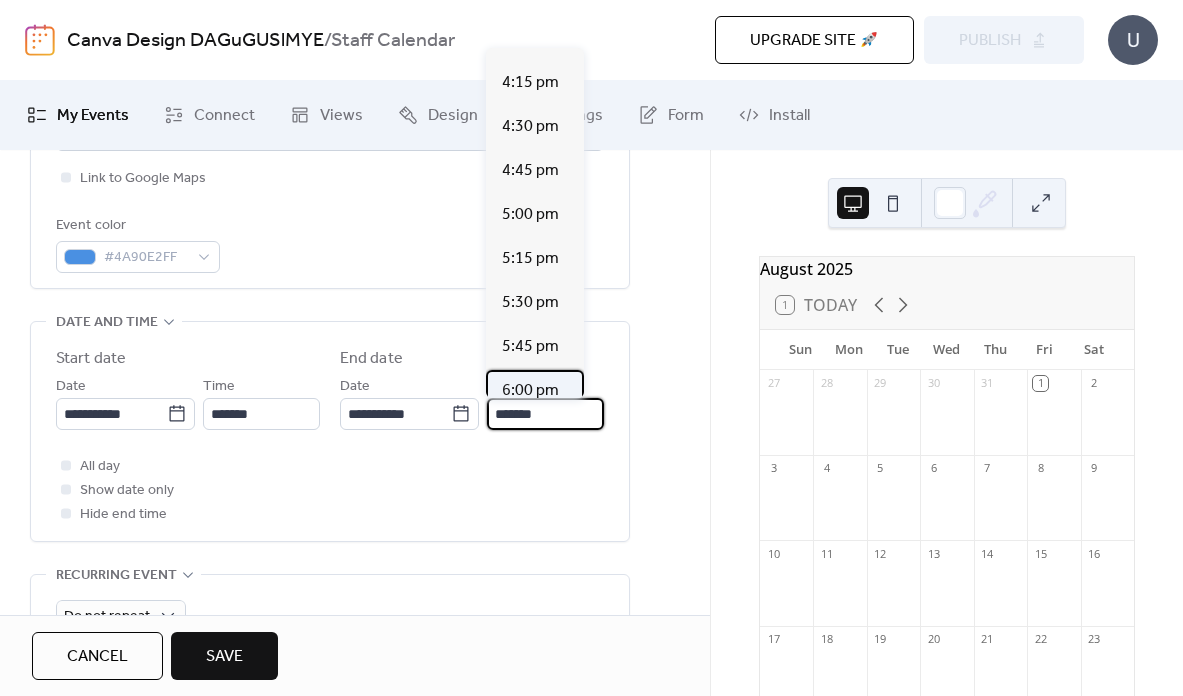 click on "6:00 pm" at bounding box center [530, 391] 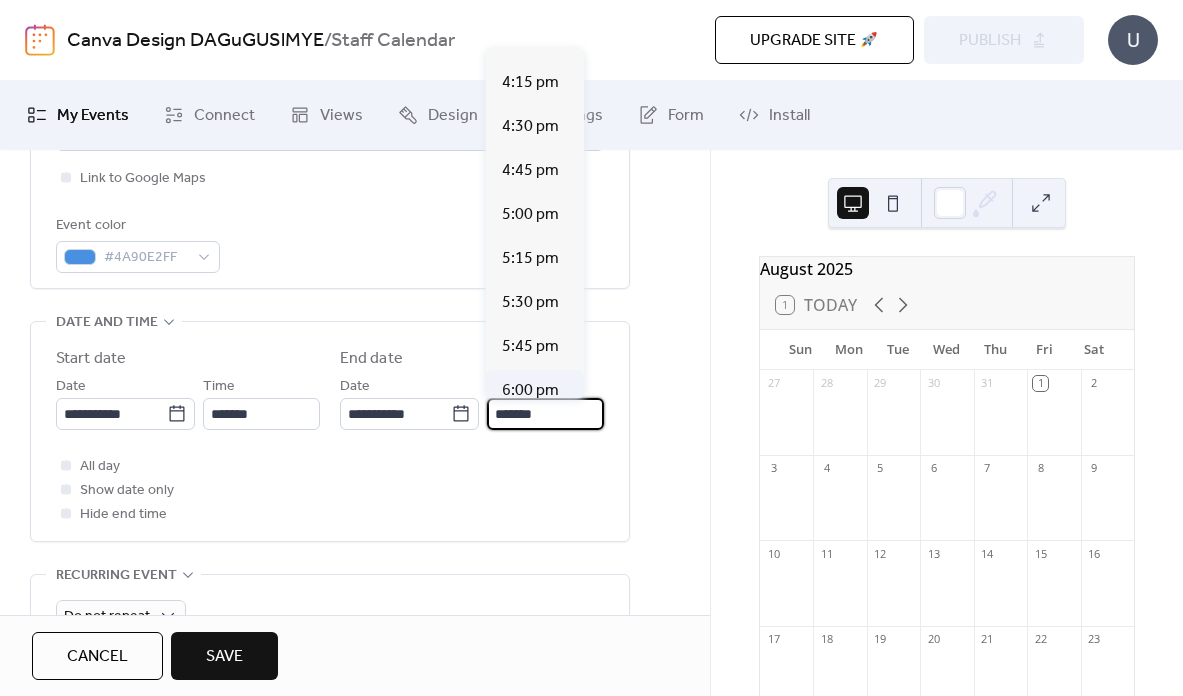 type on "*******" 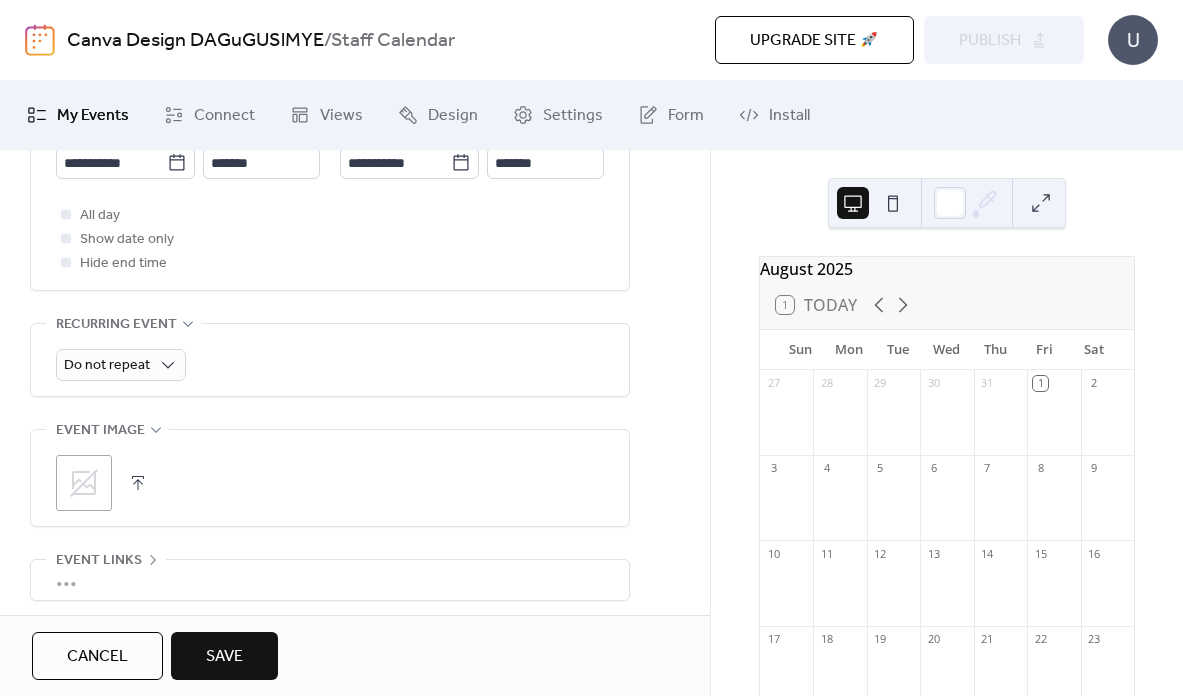 scroll, scrollTop: 783, scrollLeft: 0, axis: vertical 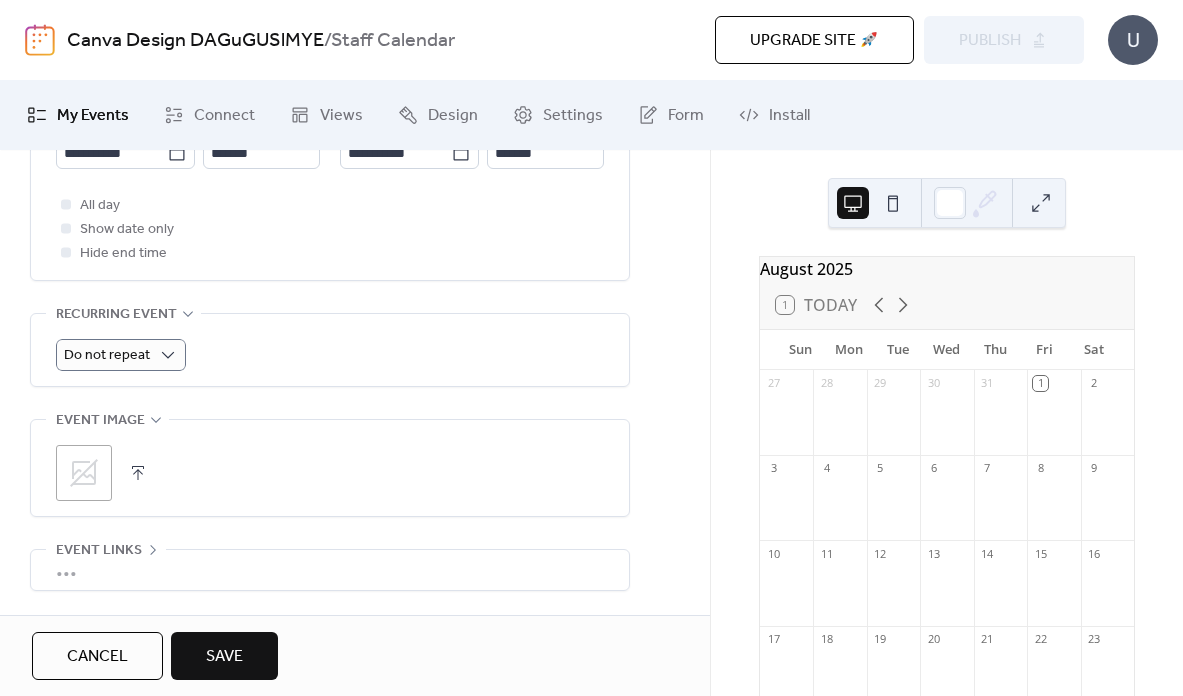click on "Do not repeat" at bounding box center (330, 350) 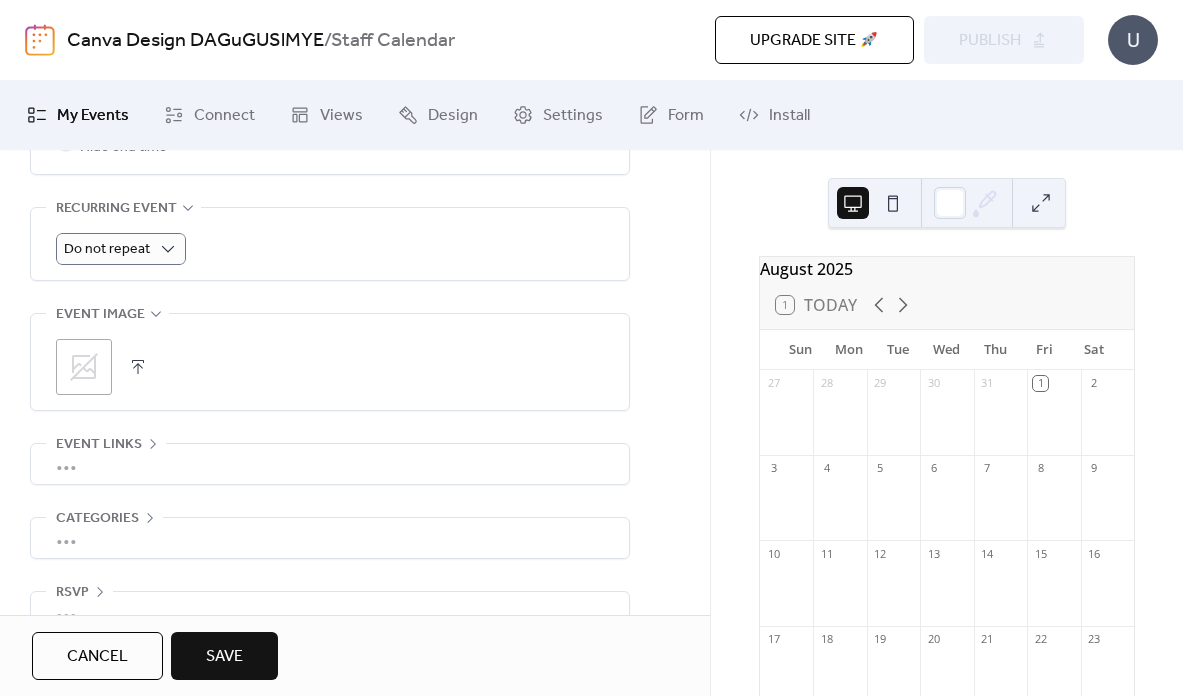 scroll, scrollTop: 931, scrollLeft: 0, axis: vertical 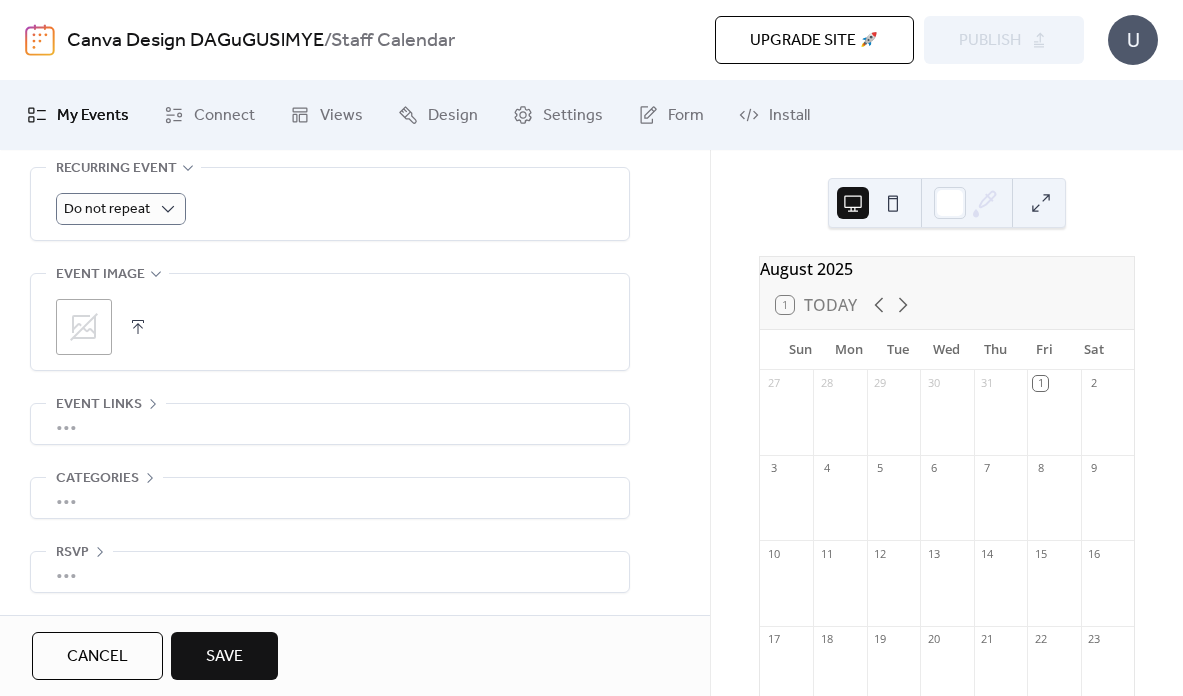 click on "Save" at bounding box center (224, 657) 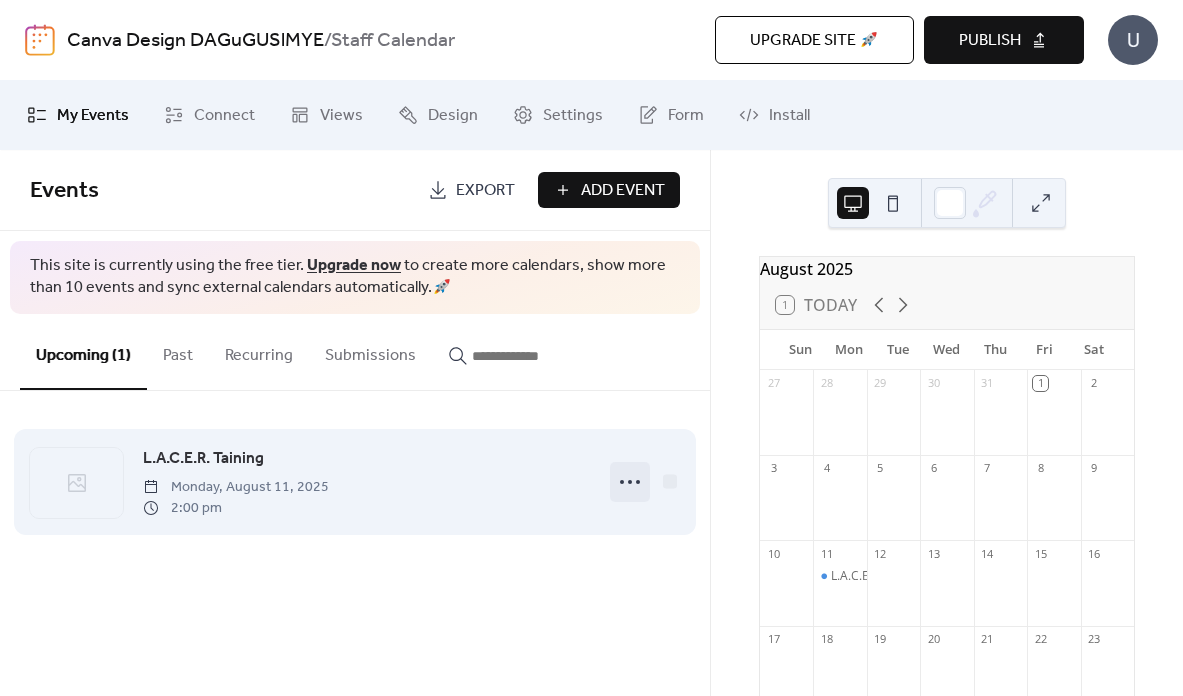 click 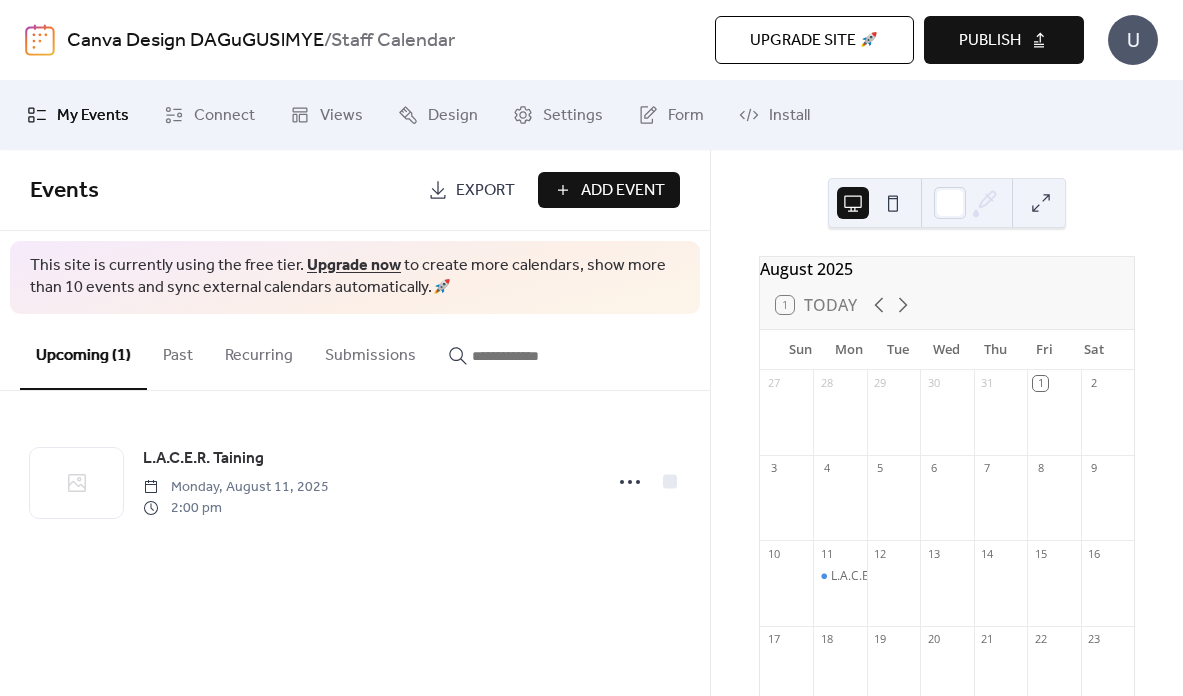 click on "Events Export Add Event This site is currently using the free tier.   Upgrade now   to create more calendars, show more than 10 events and sync external calendars automatically. 🚀 Upcoming (1) Past Recurring Submissions L.A.C.E.R. Taining Monday, August 11, 2025 2:00 pm Cancel" at bounding box center [355, 423] 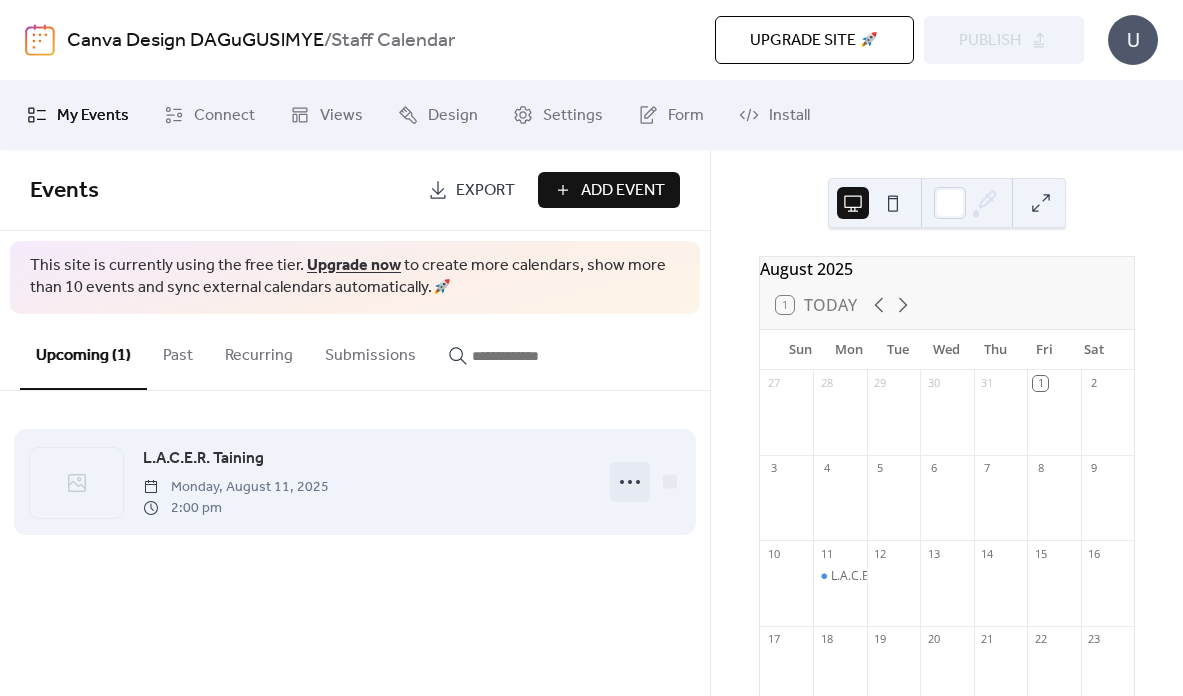 click 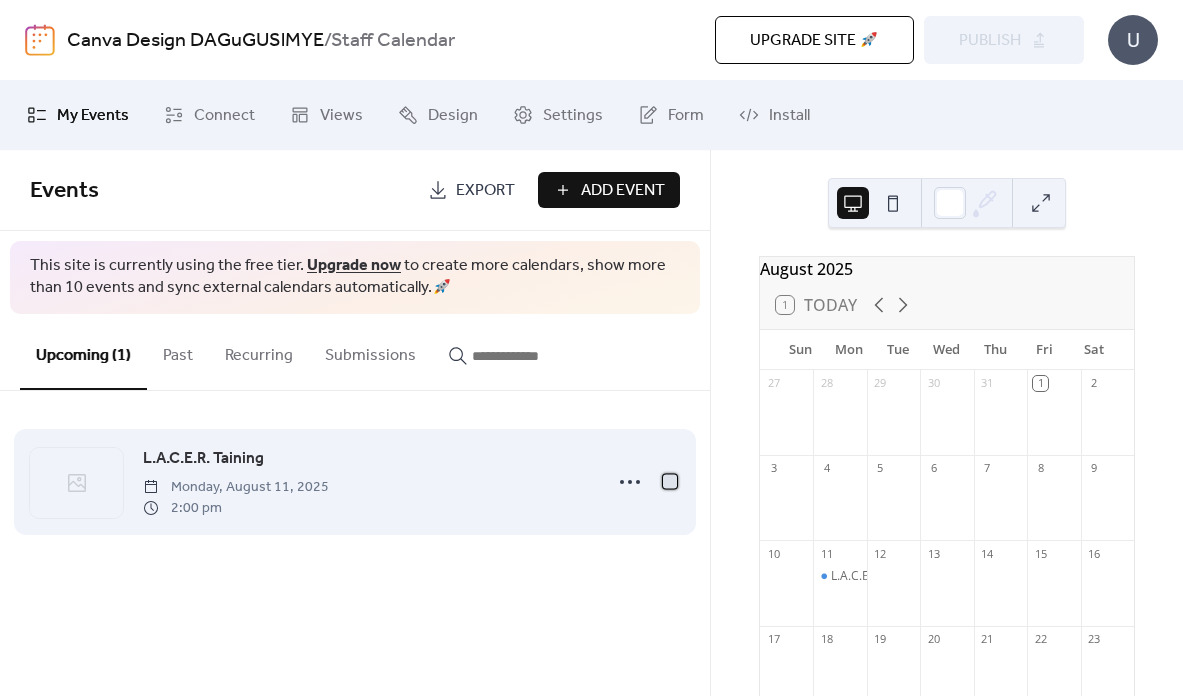 click at bounding box center [670, 481] 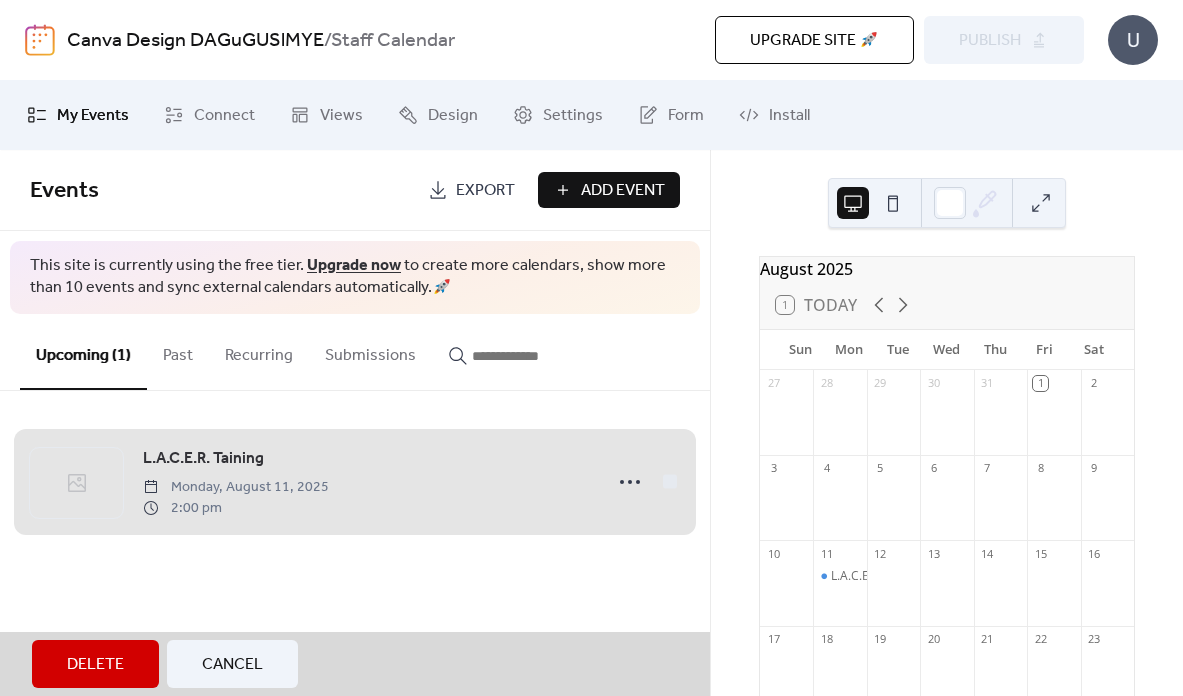 click on "Delete" at bounding box center (95, 664) 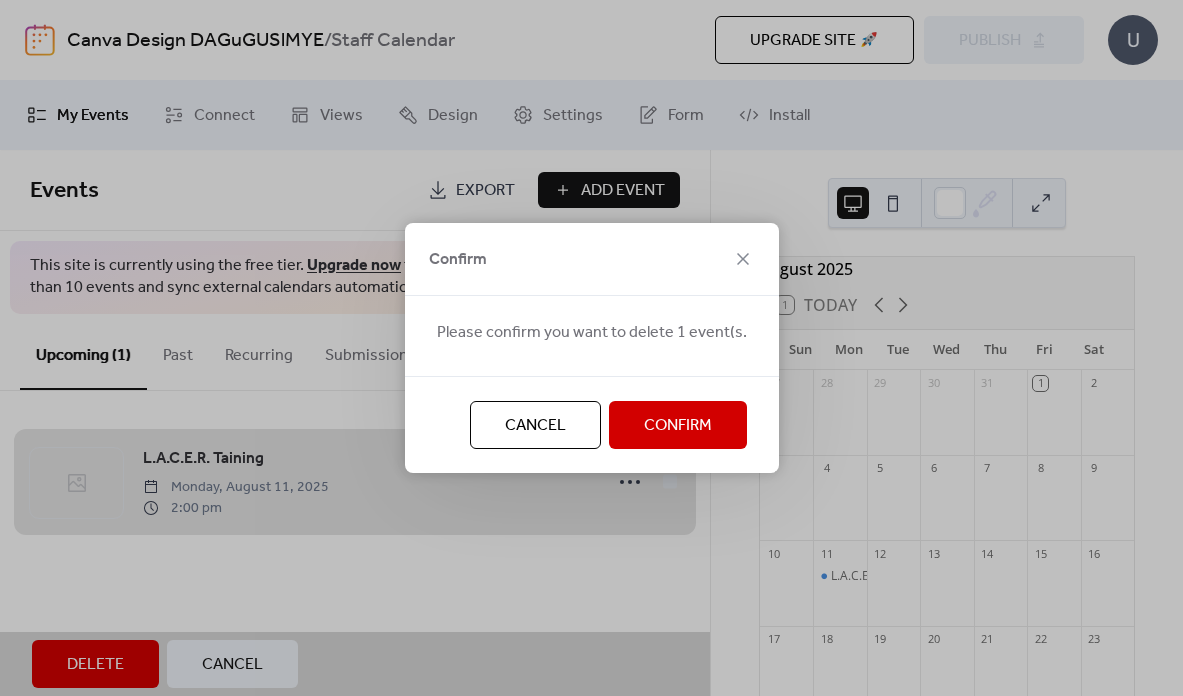 click on "Confirm" at bounding box center [678, 426] 